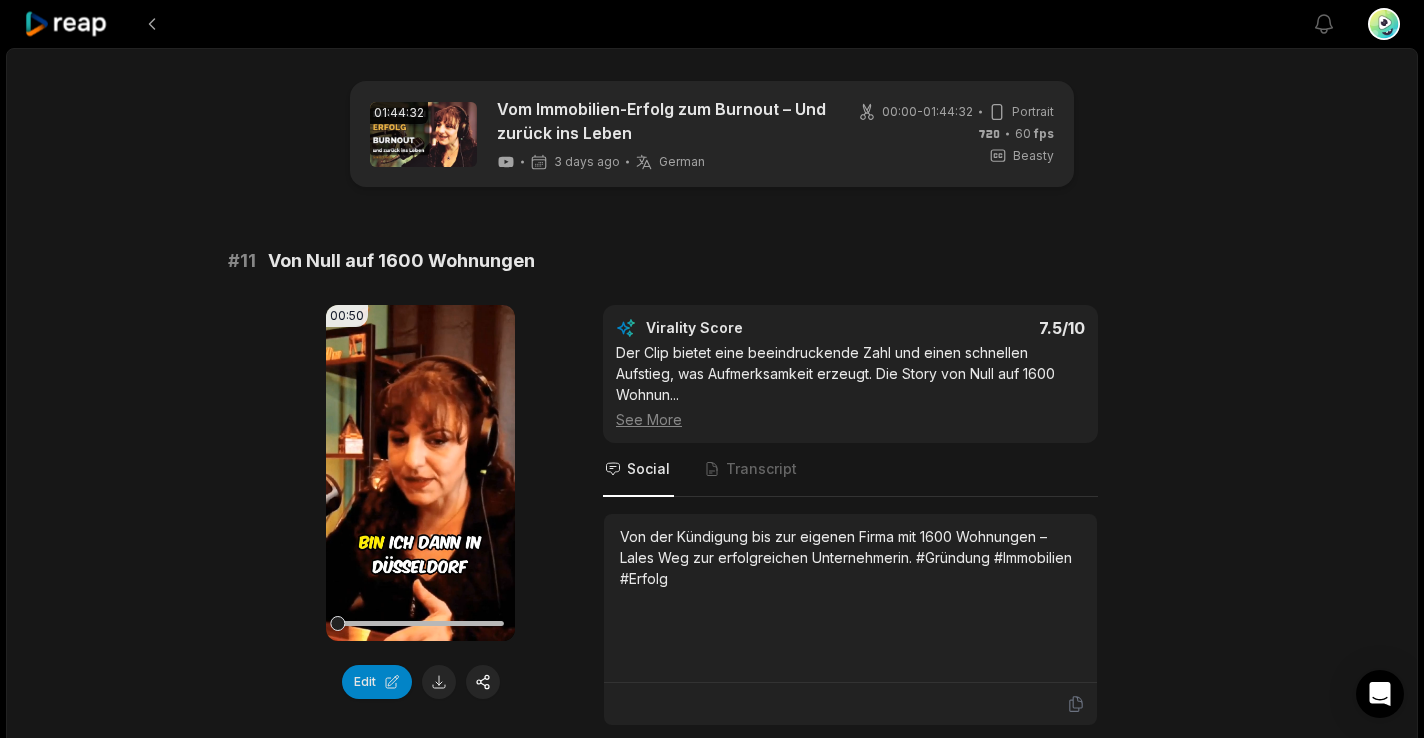 scroll, scrollTop: 3390, scrollLeft: 0, axis: vertical 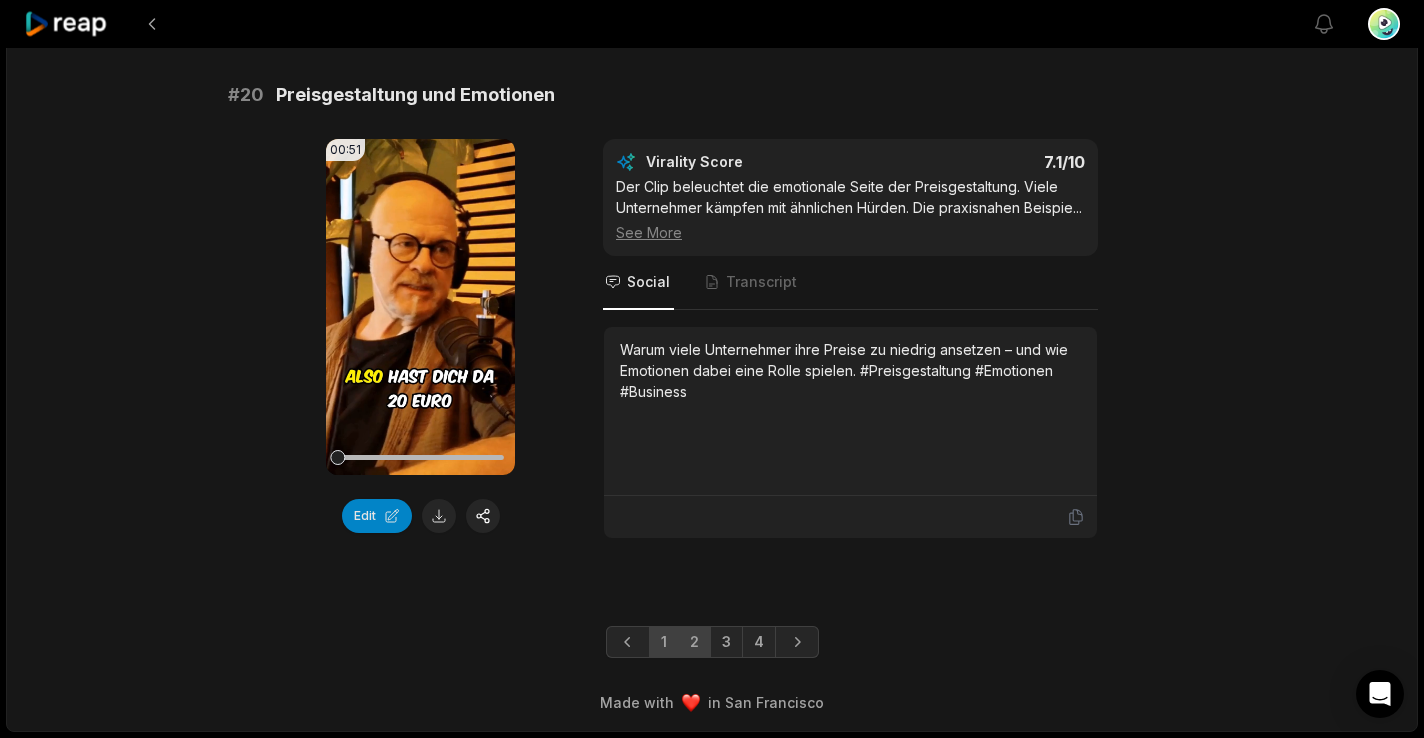 click on "1" at bounding box center [664, 642] 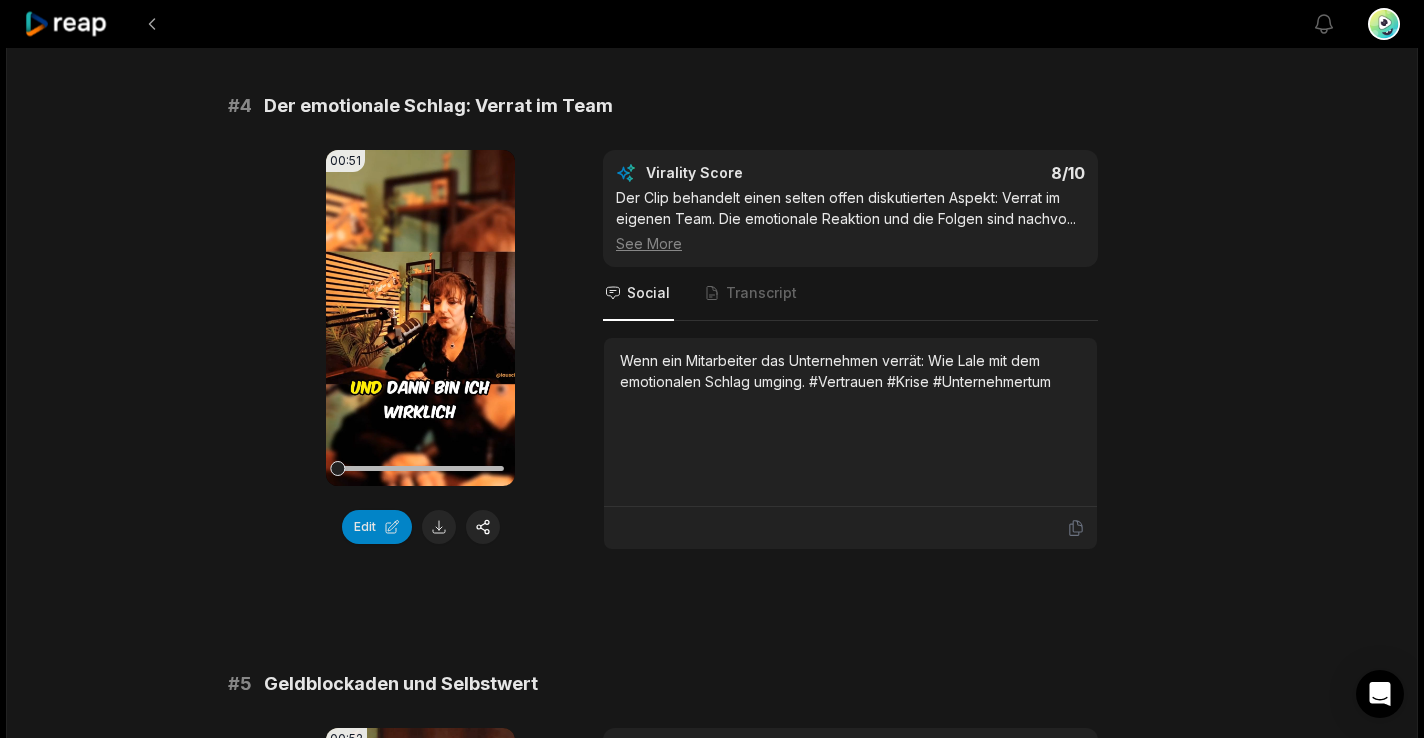 scroll, scrollTop: 1890, scrollLeft: 0, axis: vertical 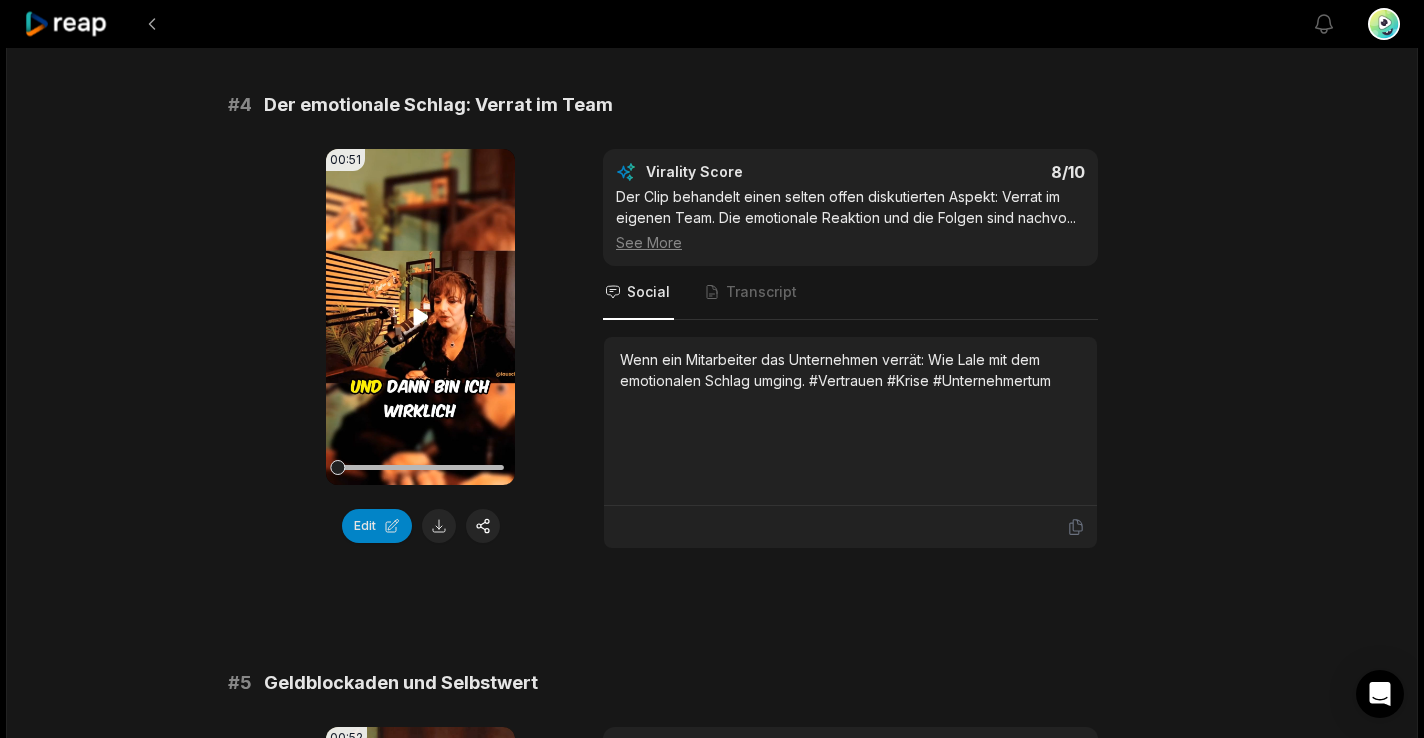 click 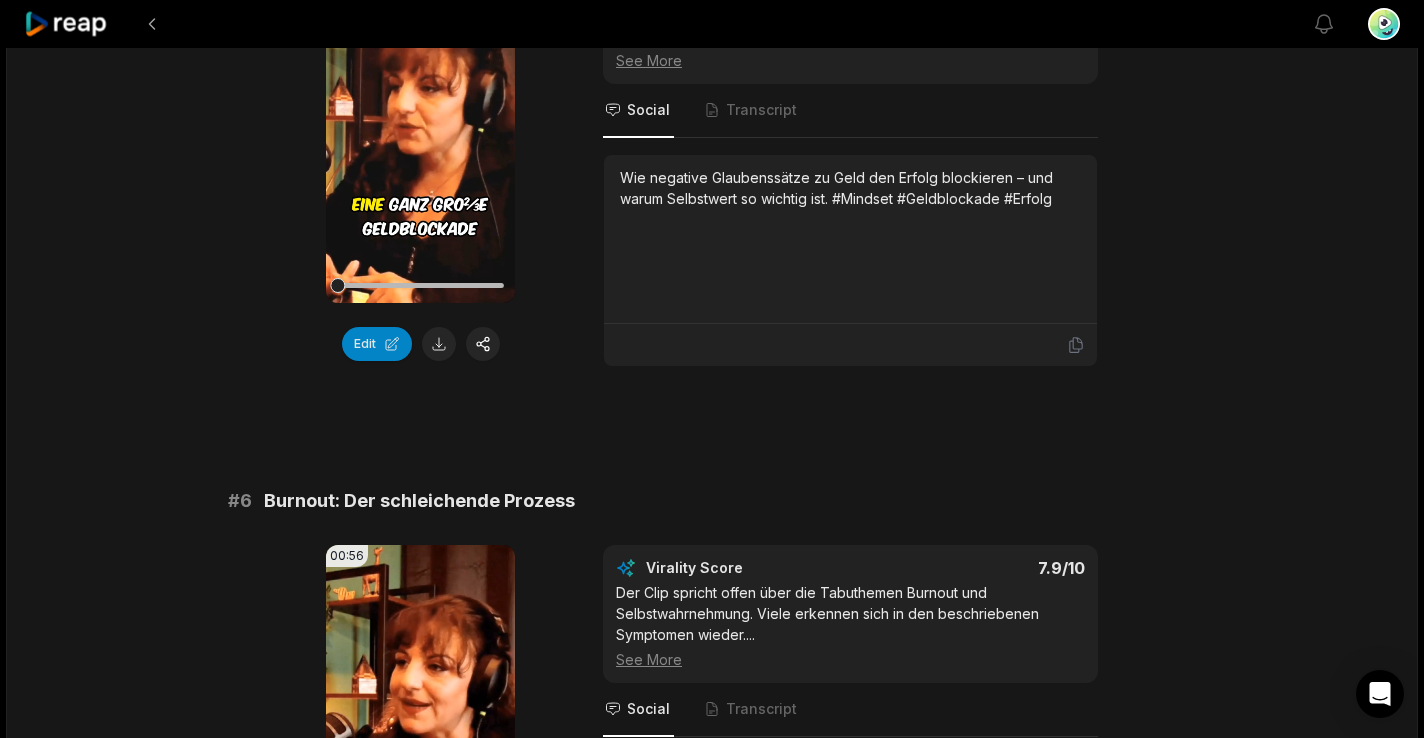 scroll, scrollTop: 2891, scrollLeft: 0, axis: vertical 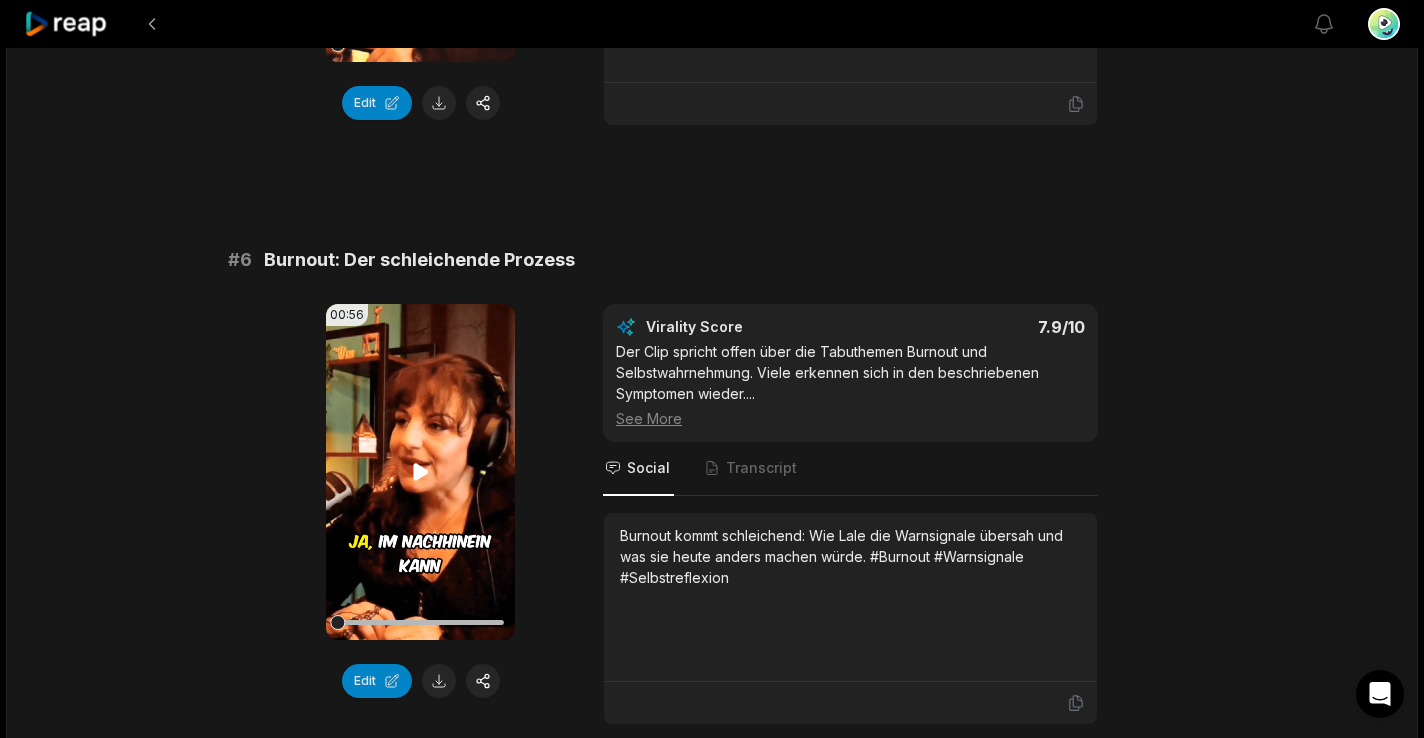 click 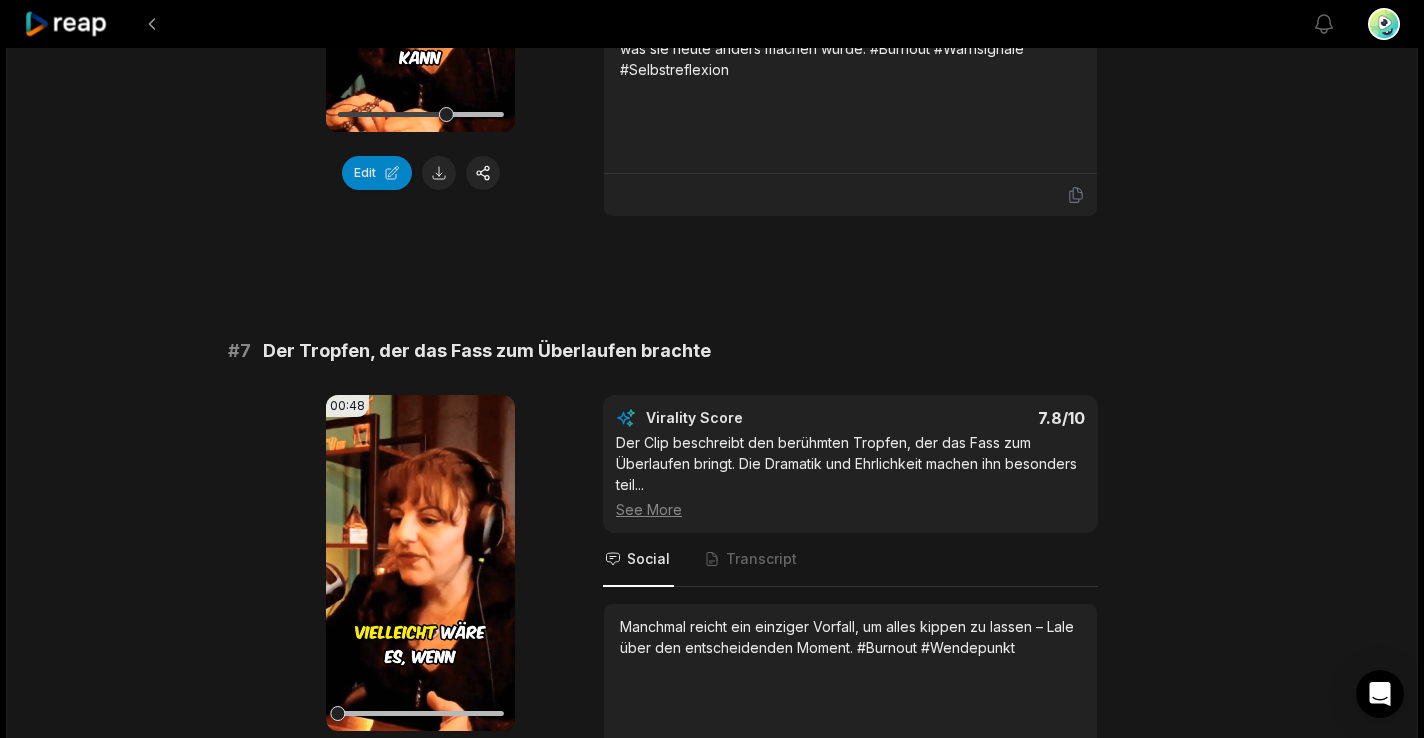 scroll, scrollTop: 3477, scrollLeft: 0, axis: vertical 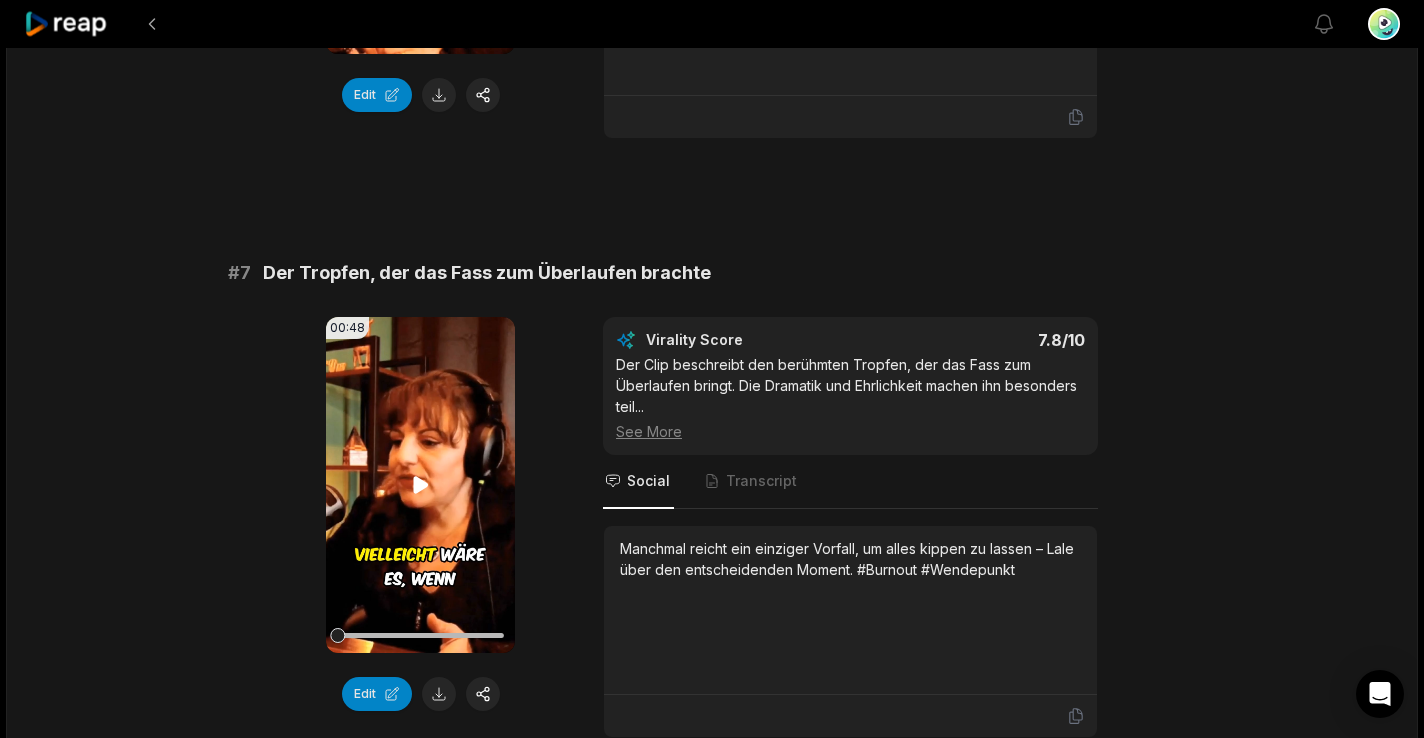 click 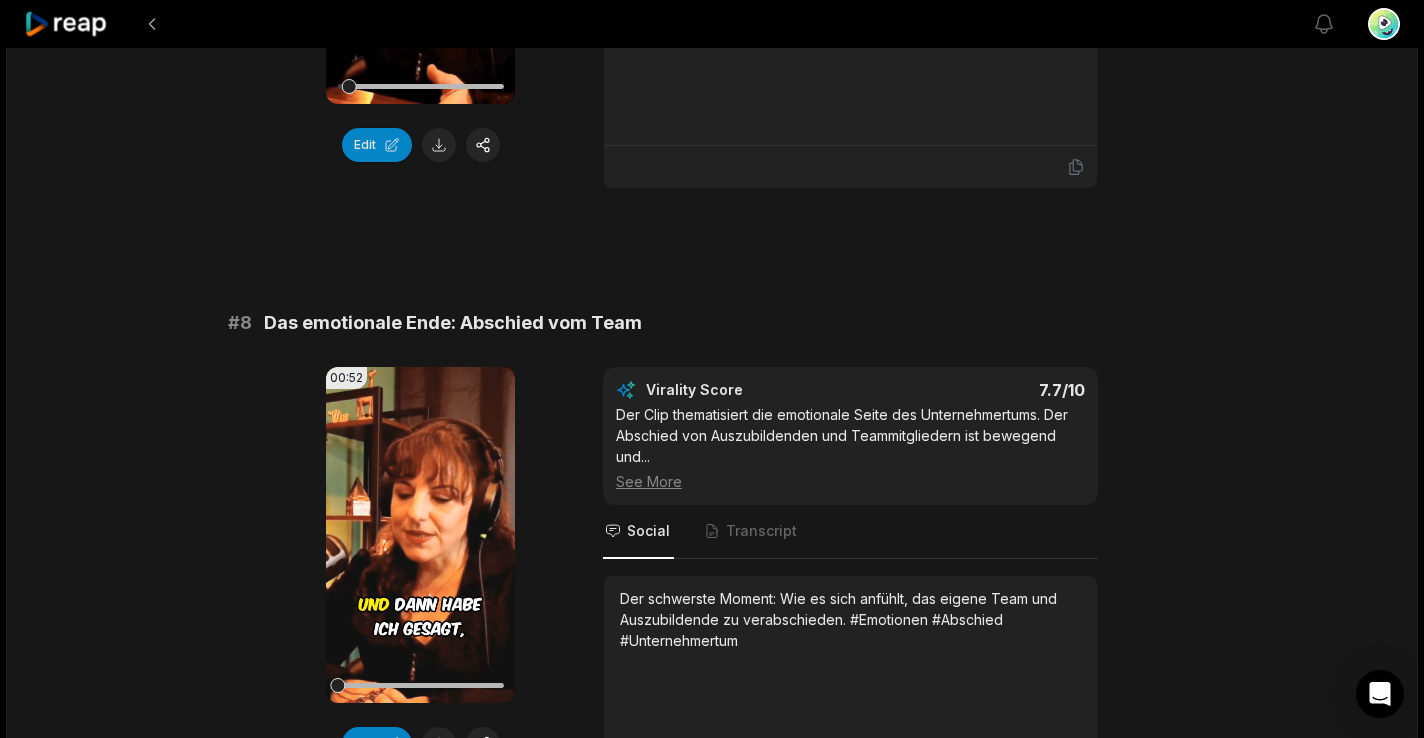 scroll, scrollTop: 4037, scrollLeft: 0, axis: vertical 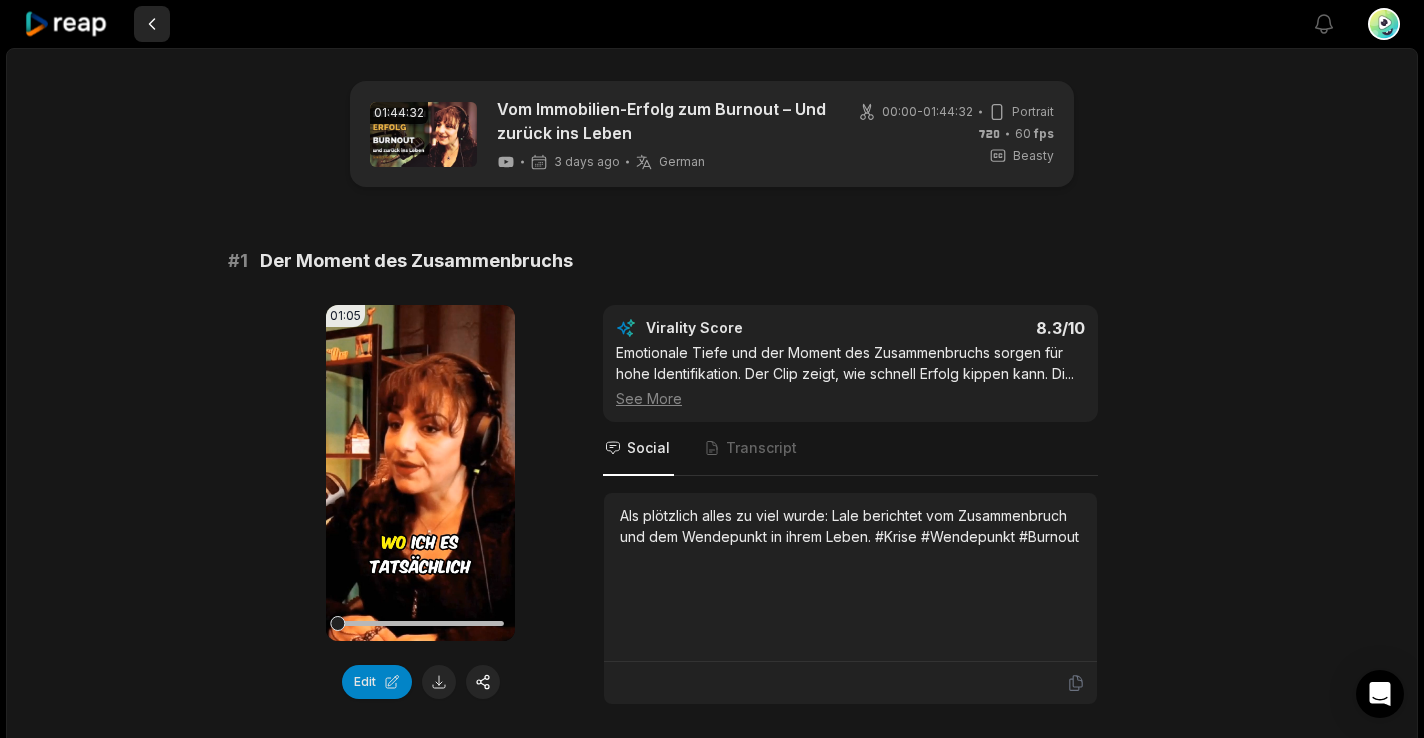 click at bounding box center [152, 24] 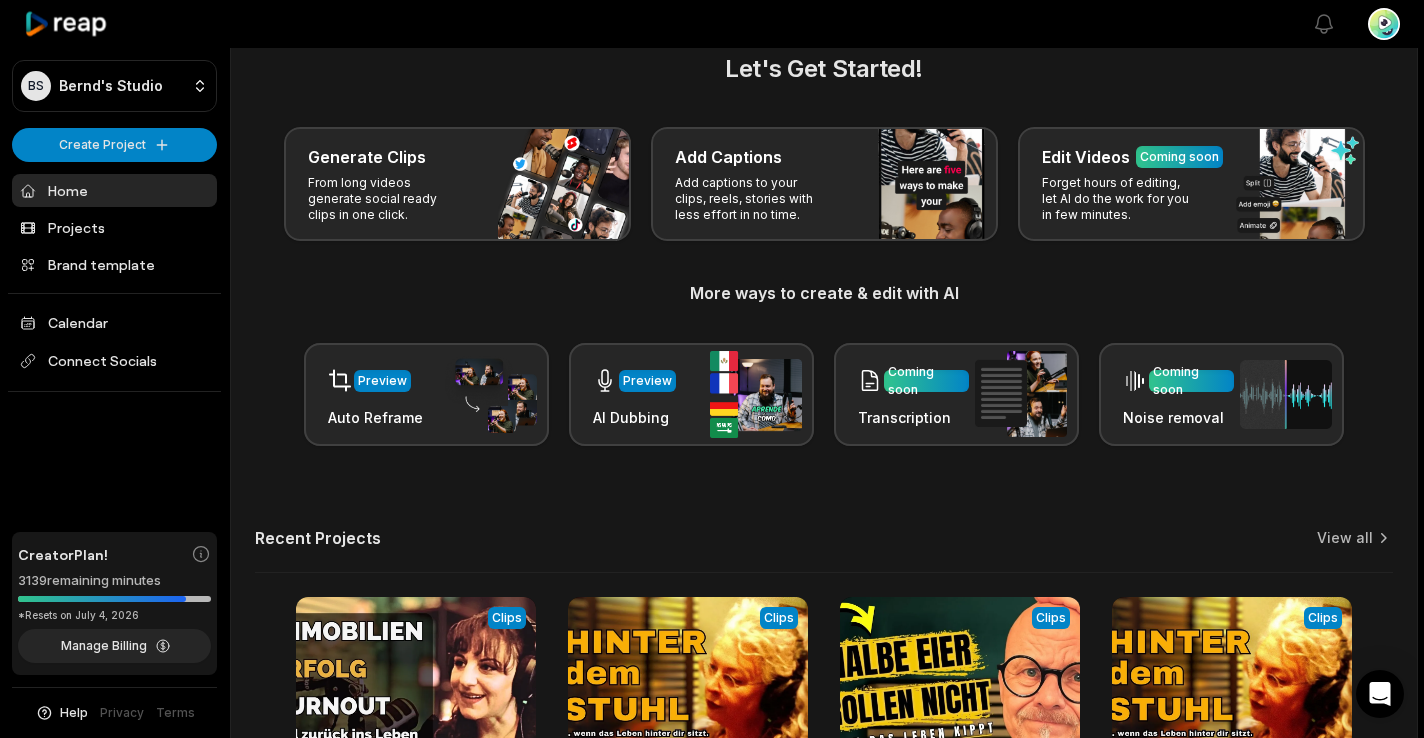 scroll, scrollTop: 0, scrollLeft: 0, axis: both 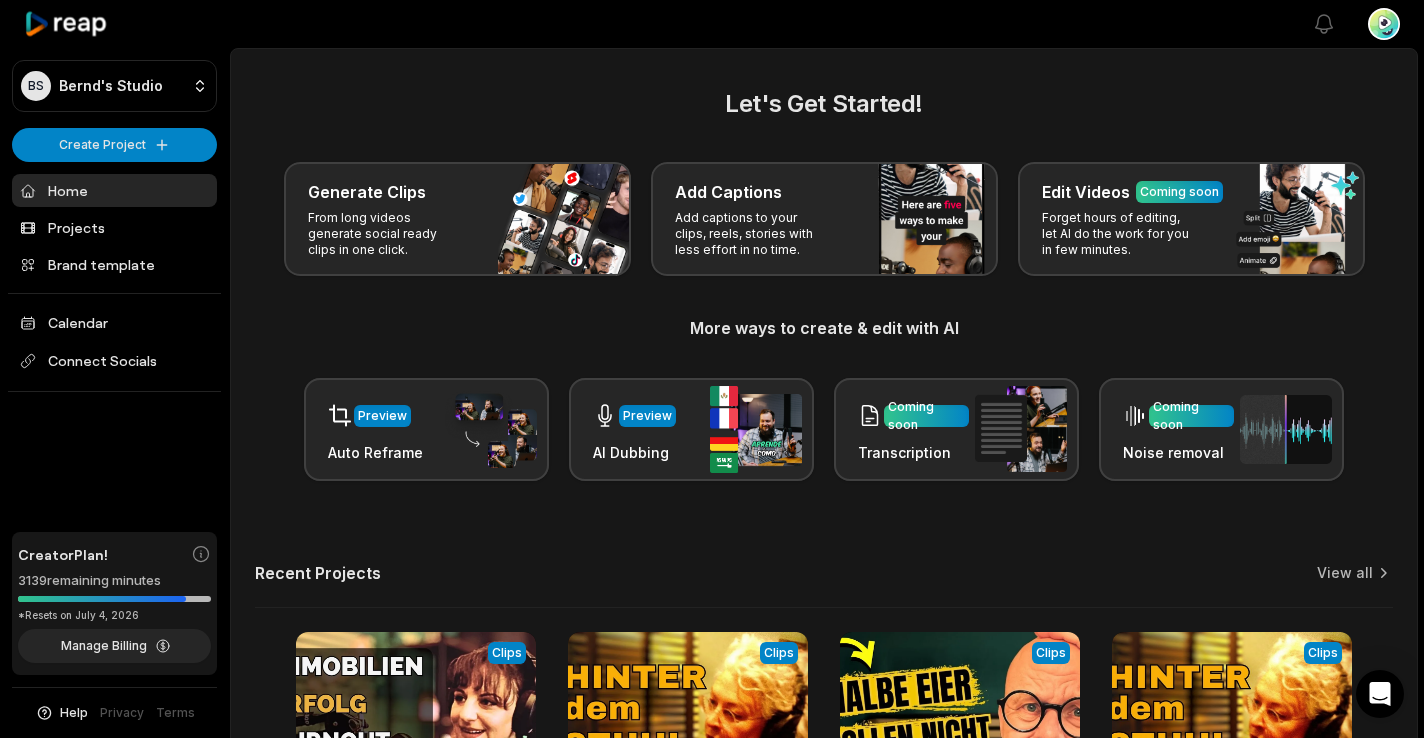 click on "BS Bernd's Studio Create Project Home Projects Brand template Calendar Connect Socials Creator Plan! 3139 remaining minutes *Resets on [DATE] Manage Billing Help Privacy Terms Open sidebar View notifications Open user menu Let's Get Started! Generate Clips From long videos generate social ready clips in one click. Add Captions Add captions to your clips, reels, stories with less effort in no time. Edit Videos Coming soon Forget hours of editing, let AI do the work for you in few minutes. More ways to create & edit with AI Preview Auto Reframe Preview AI Dubbing Coming soon Transcription Coming soon Noise removal Recent Projects View all View Clips Clips 01:44:32 Vom Immobilien-Erfolg zum Burnout – Und zurück ins Leben Open options 3 days ago View Clips Clips 01:31:24 Hinter dem Stuhl: Claudias Weg zurück ins Leben | Lauschtöne Podcast. Open options 16 days ago View Clips Clips 01:27:12 Lebensverändernde Momente – ein neuer Start ins Leben! Open options 16 days ago View Clips Clips 01:31:24" at bounding box center (712, 369) 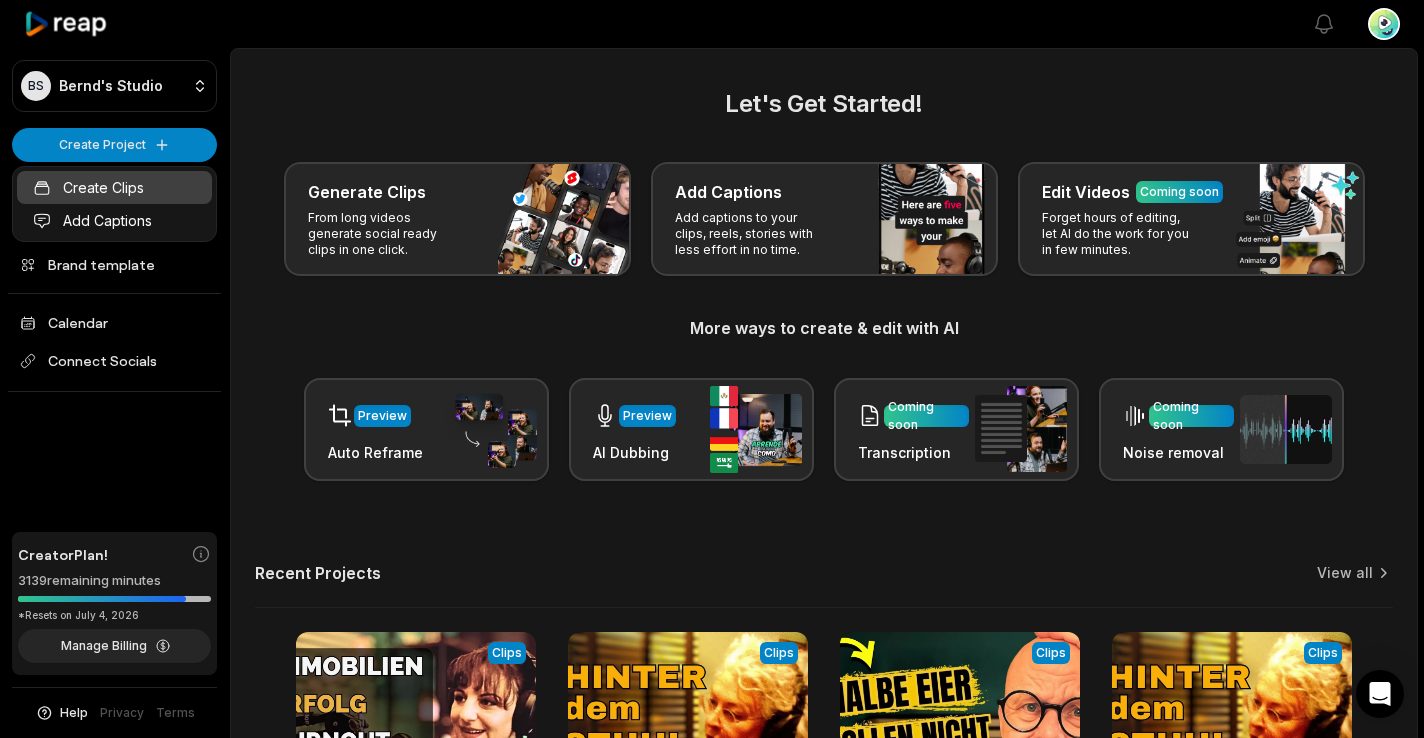 click on "Create Clips" at bounding box center [114, 187] 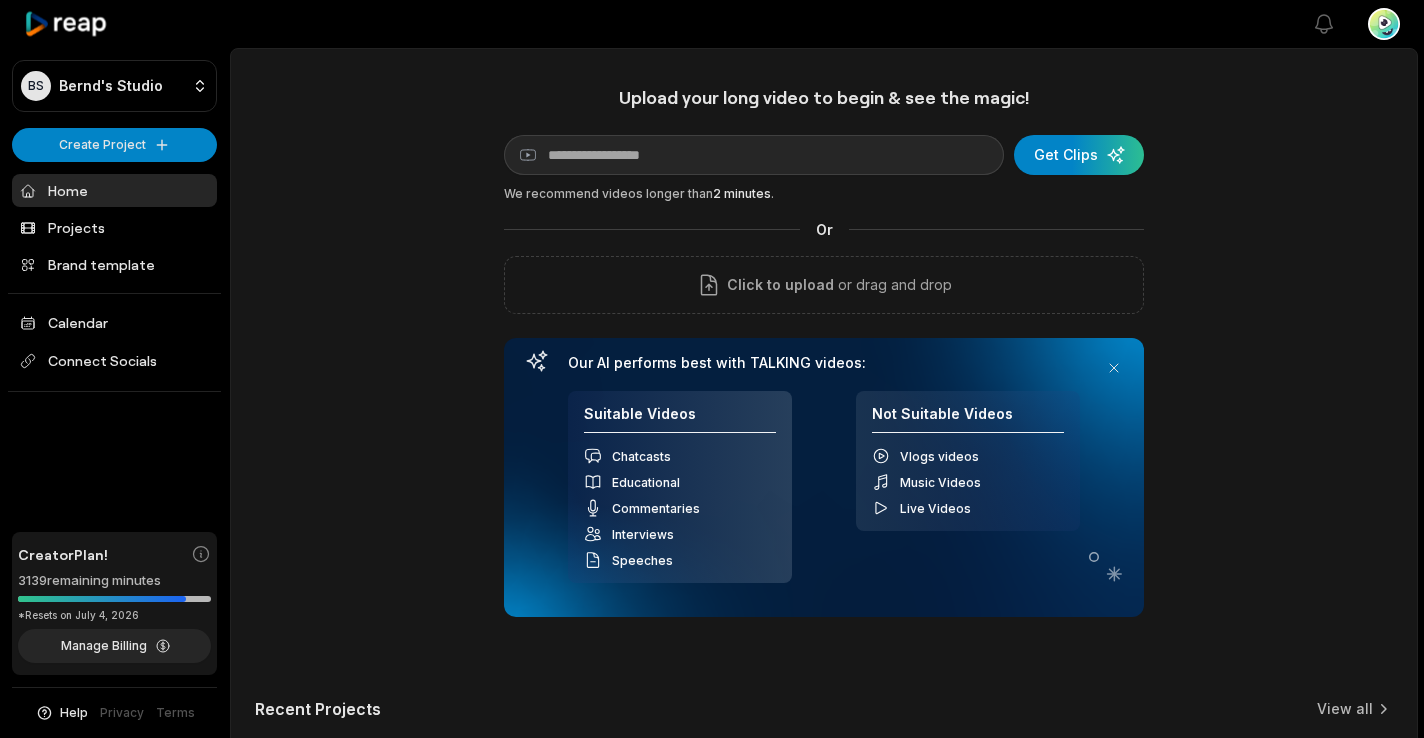 scroll, scrollTop: 0, scrollLeft: 0, axis: both 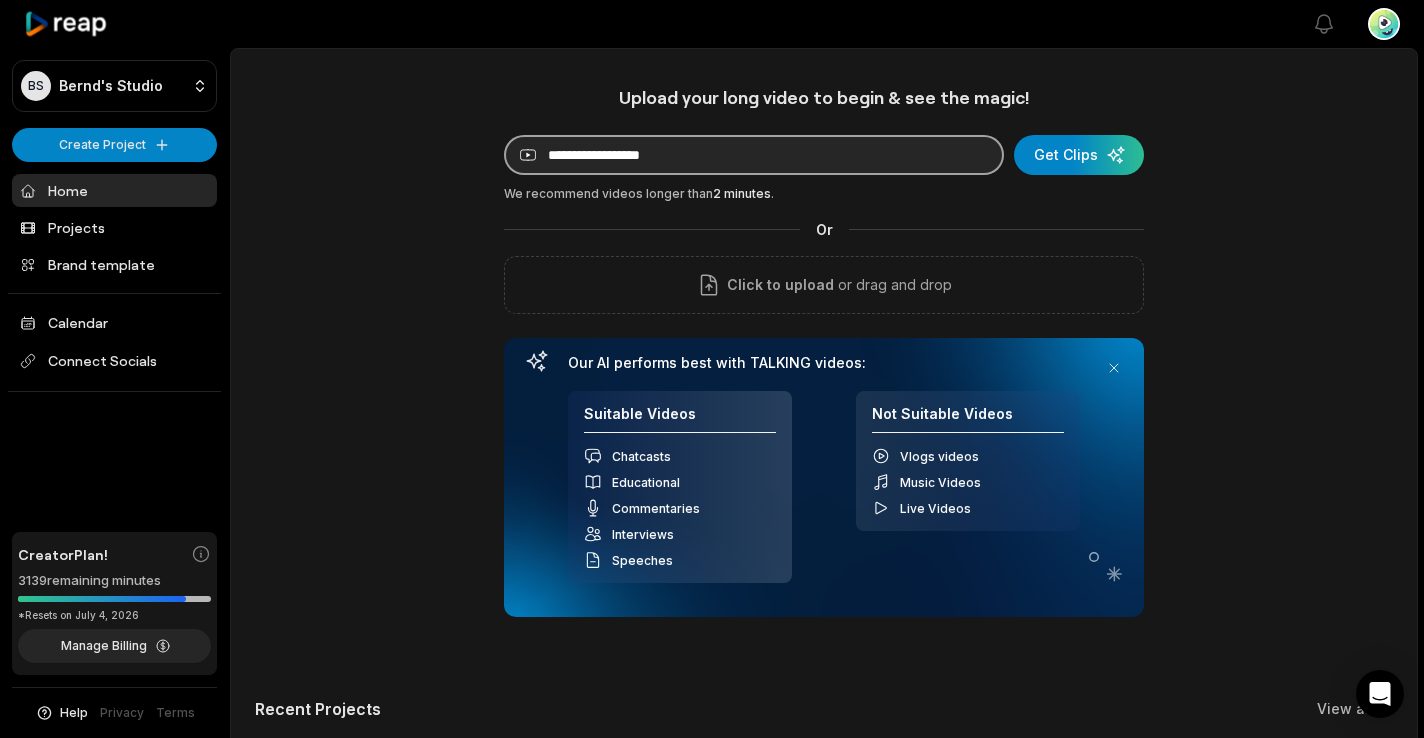 click at bounding box center (754, 155) 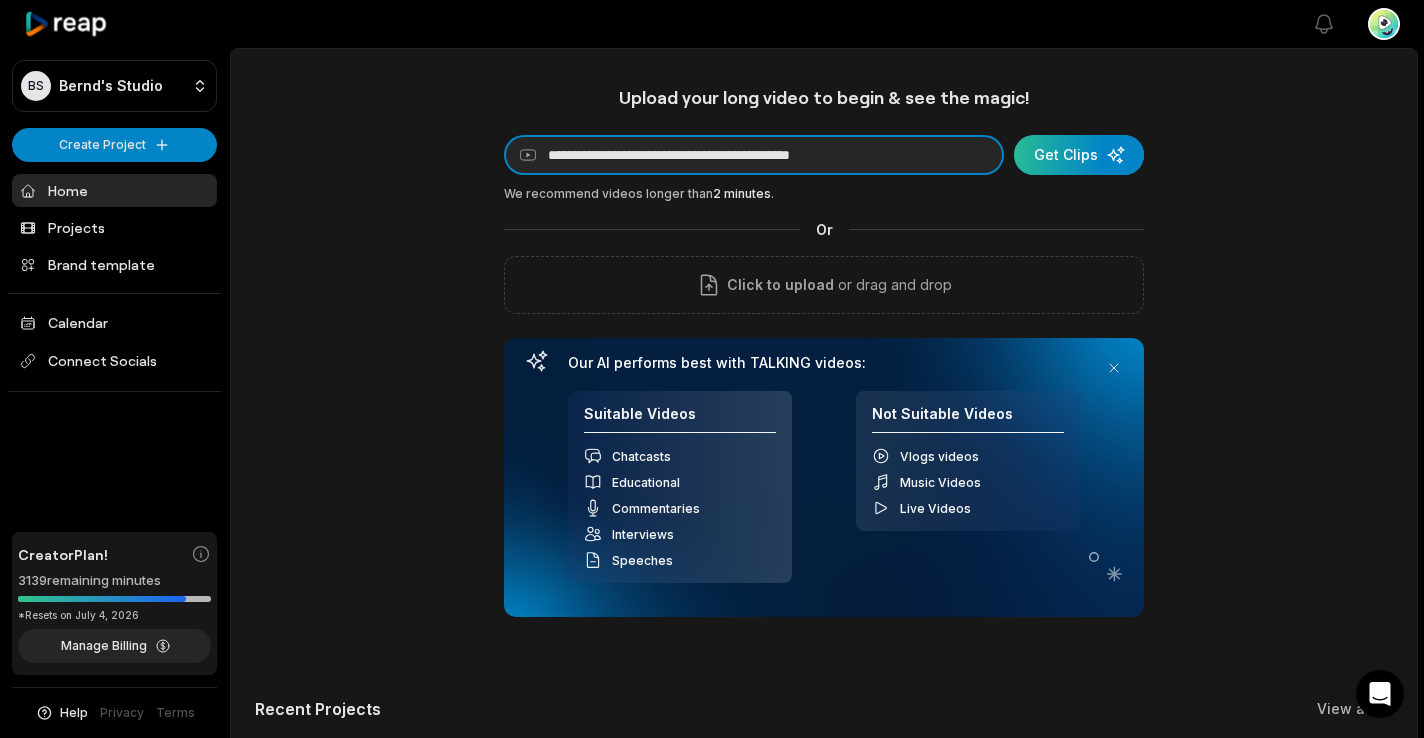 type on "**********" 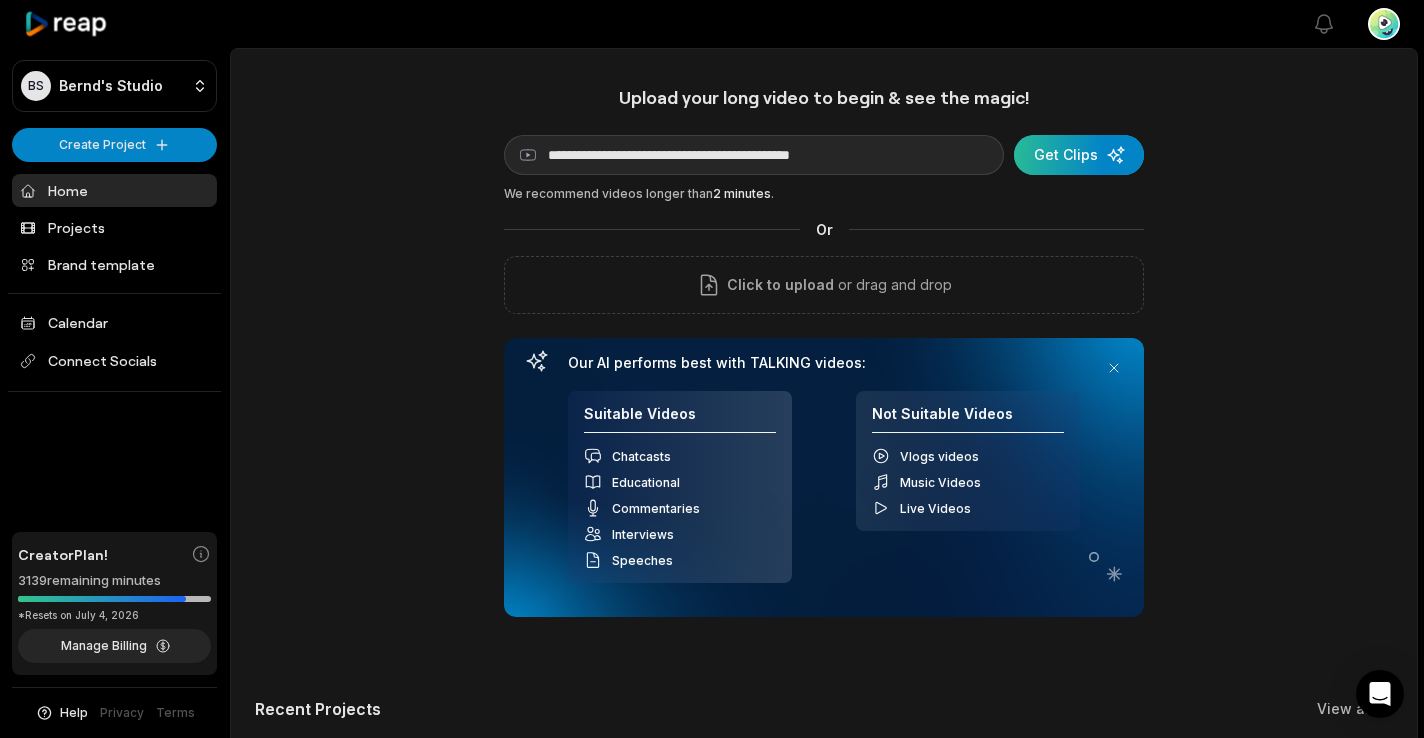 click at bounding box center (1079, 155) 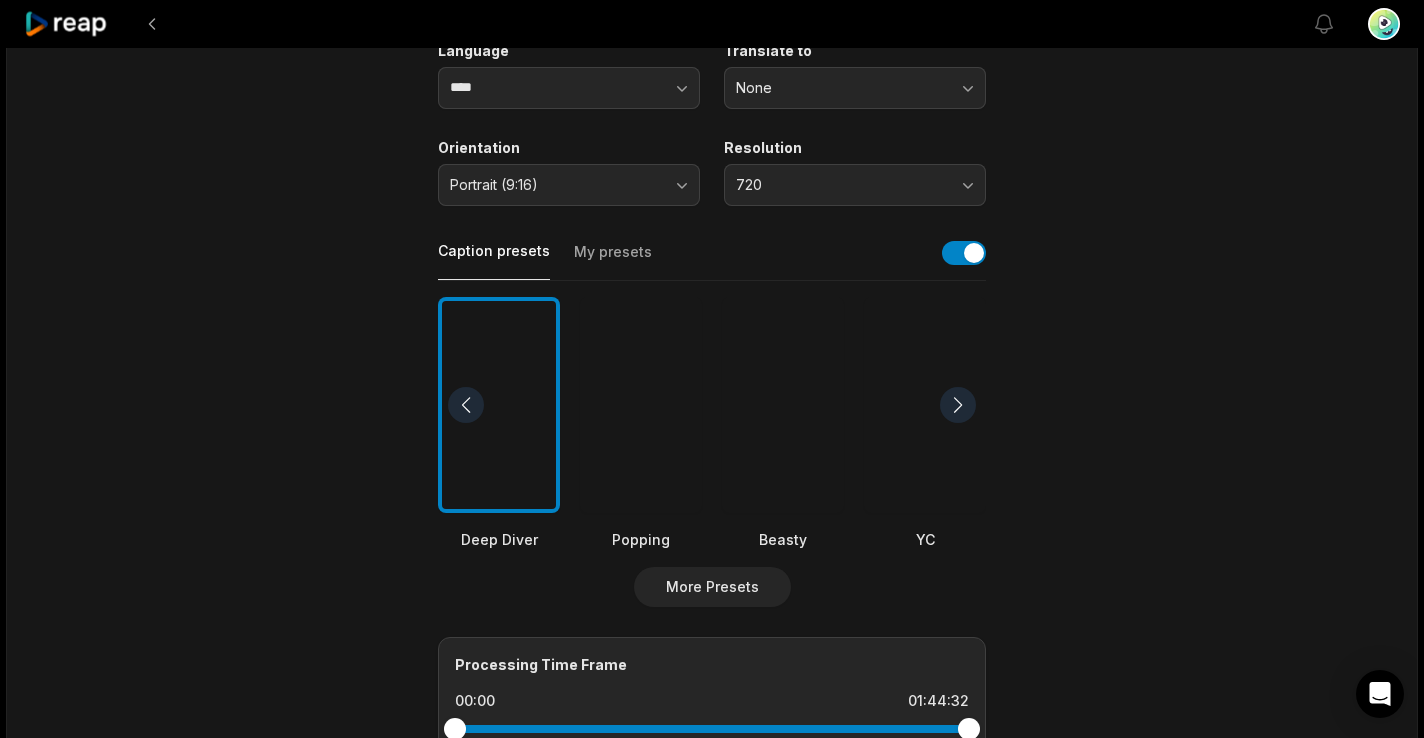 scroll, scrollTop: 301, scrollLeft: 0, axis: vertical 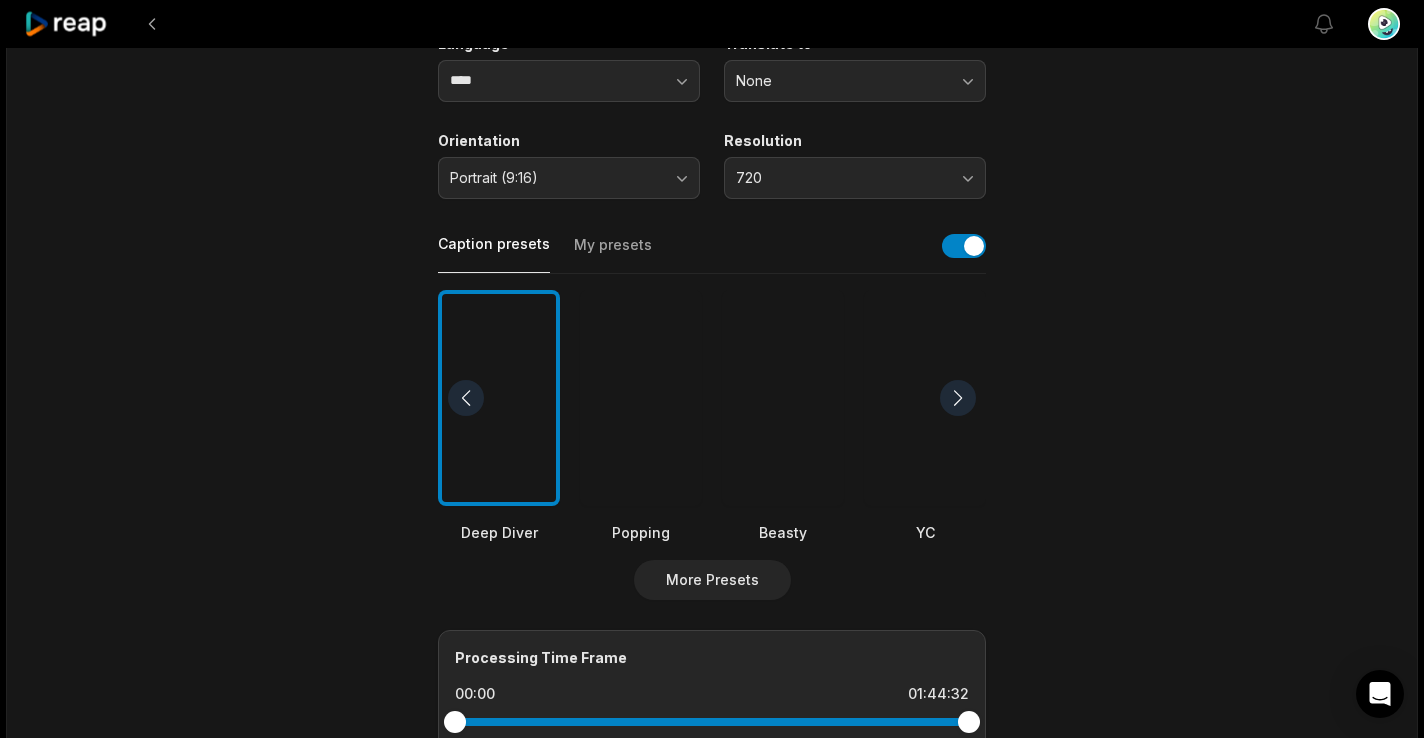 click at bounding box center [783, 398] 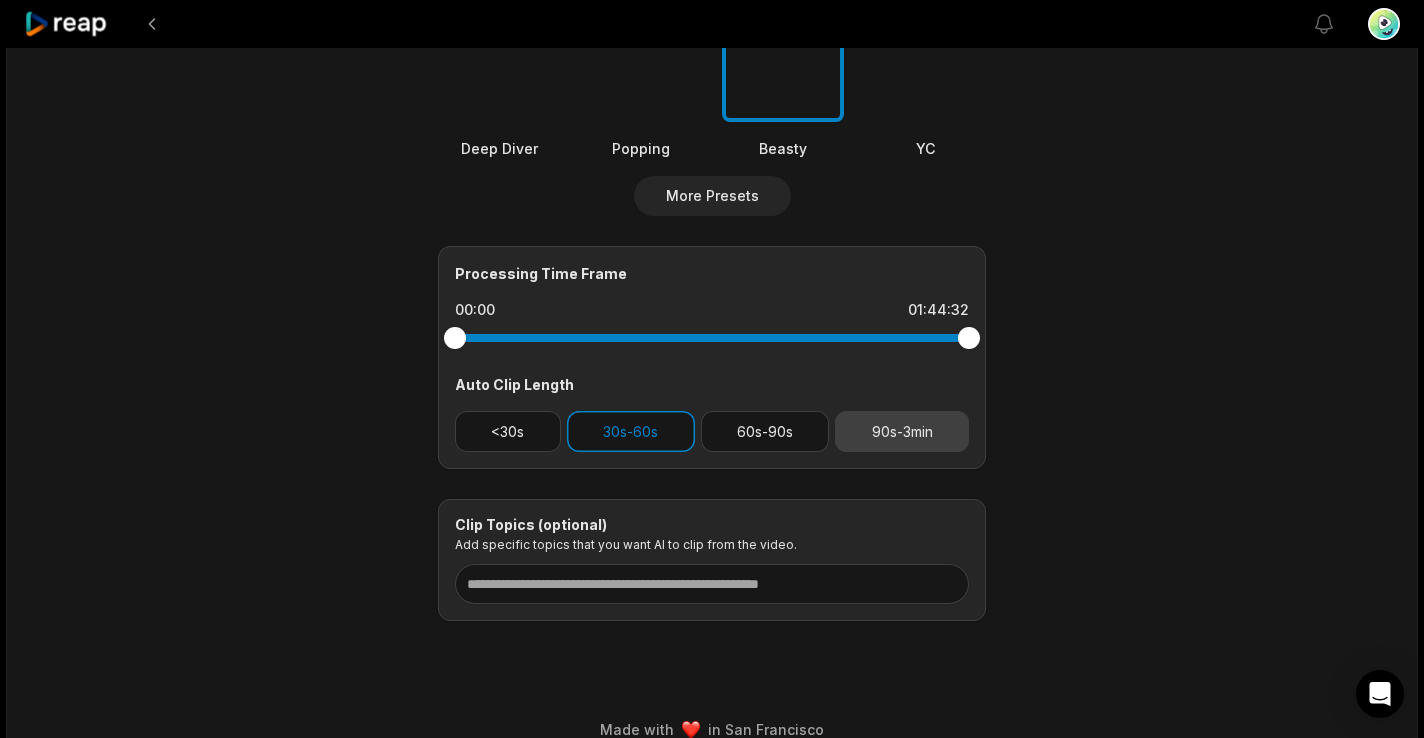 scroll, scrollTop: 712, scrollLeft: 0, axis: vertical 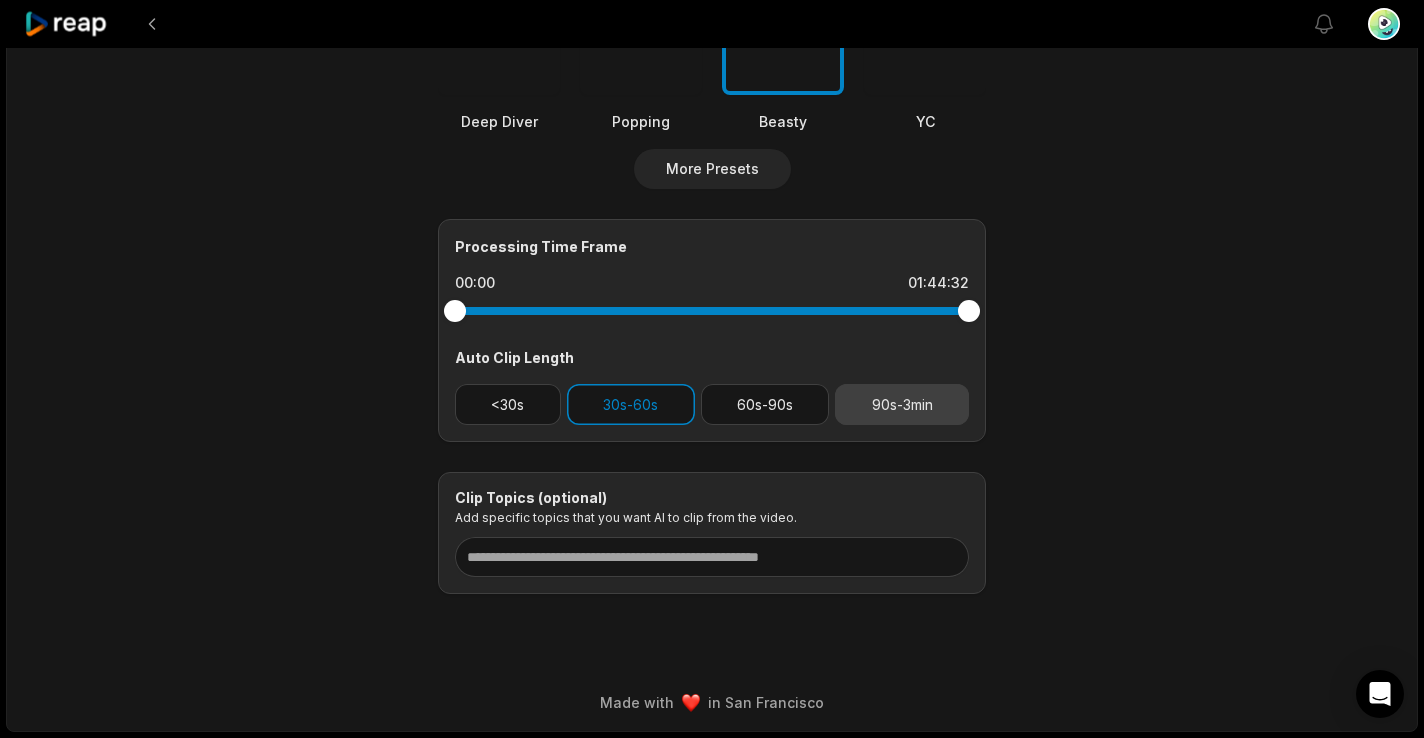 click on "90s-3min" at bounding box center [902, 404] 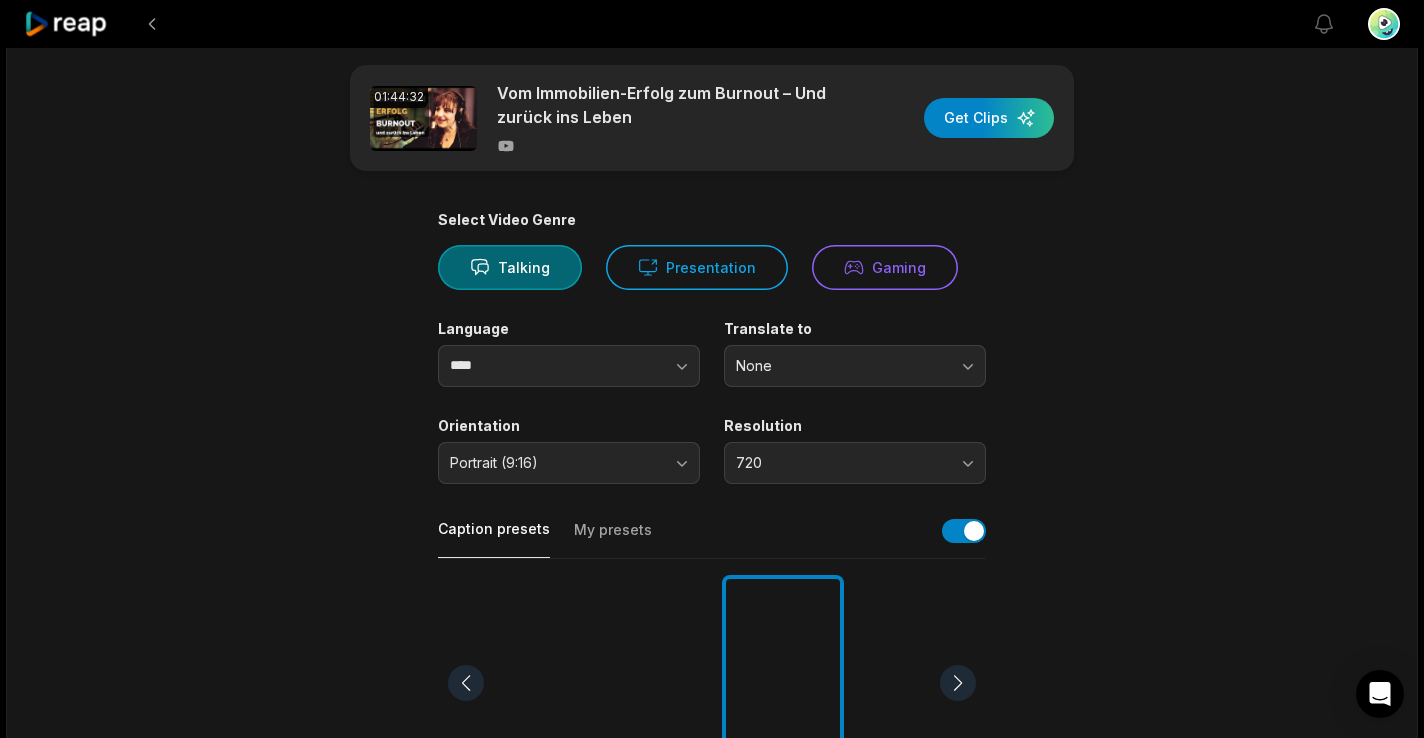 scroll, scrollTop: 0, scrollLeft: 0, axis: both 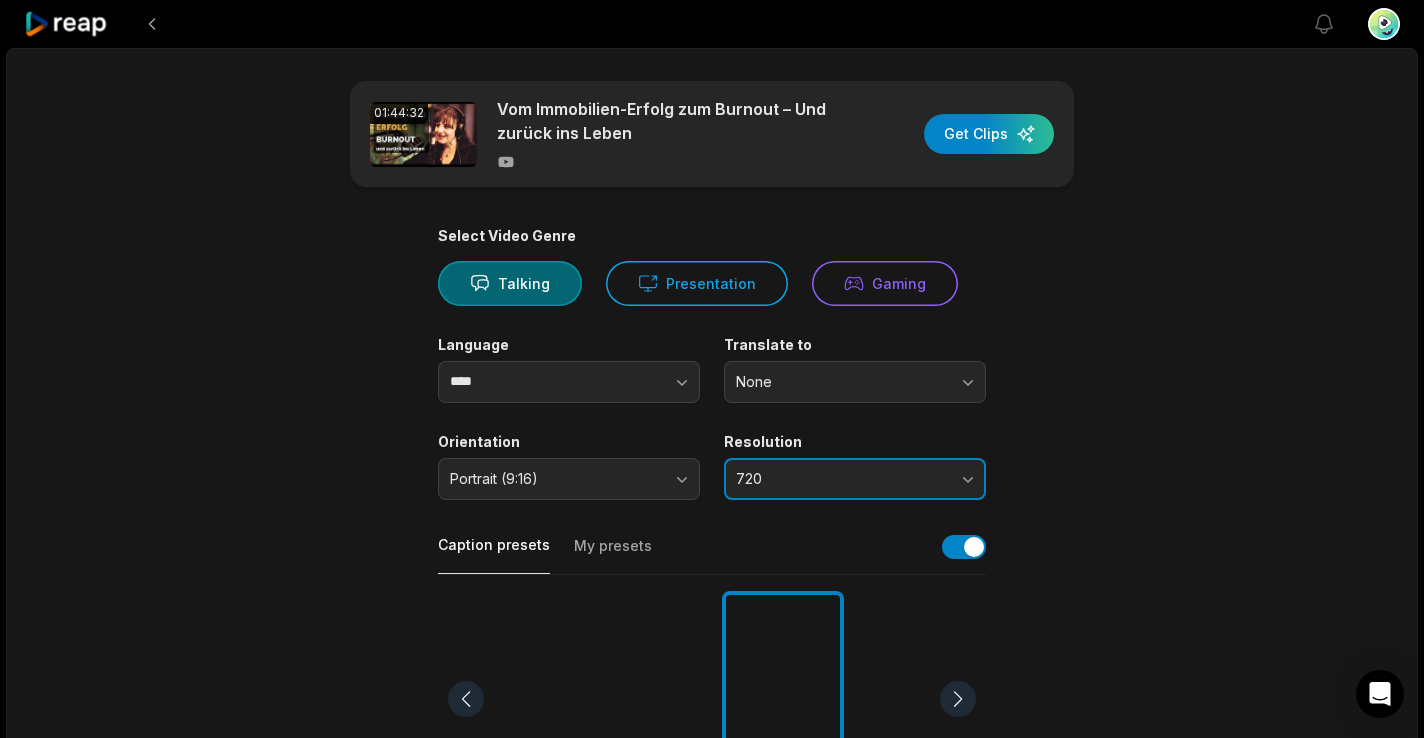 click on "720" at bounding box center [855, 479] 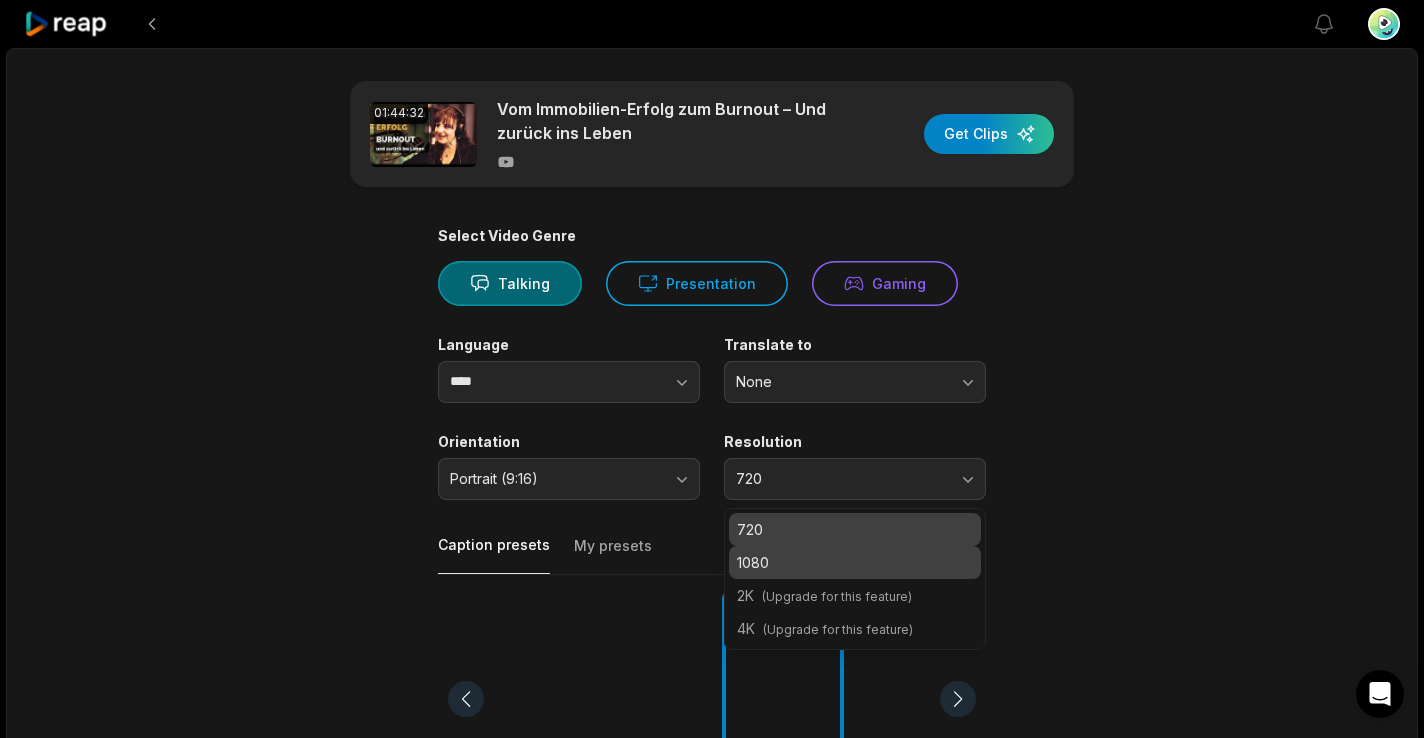 click on "1080" at bounding box center [855, 562] 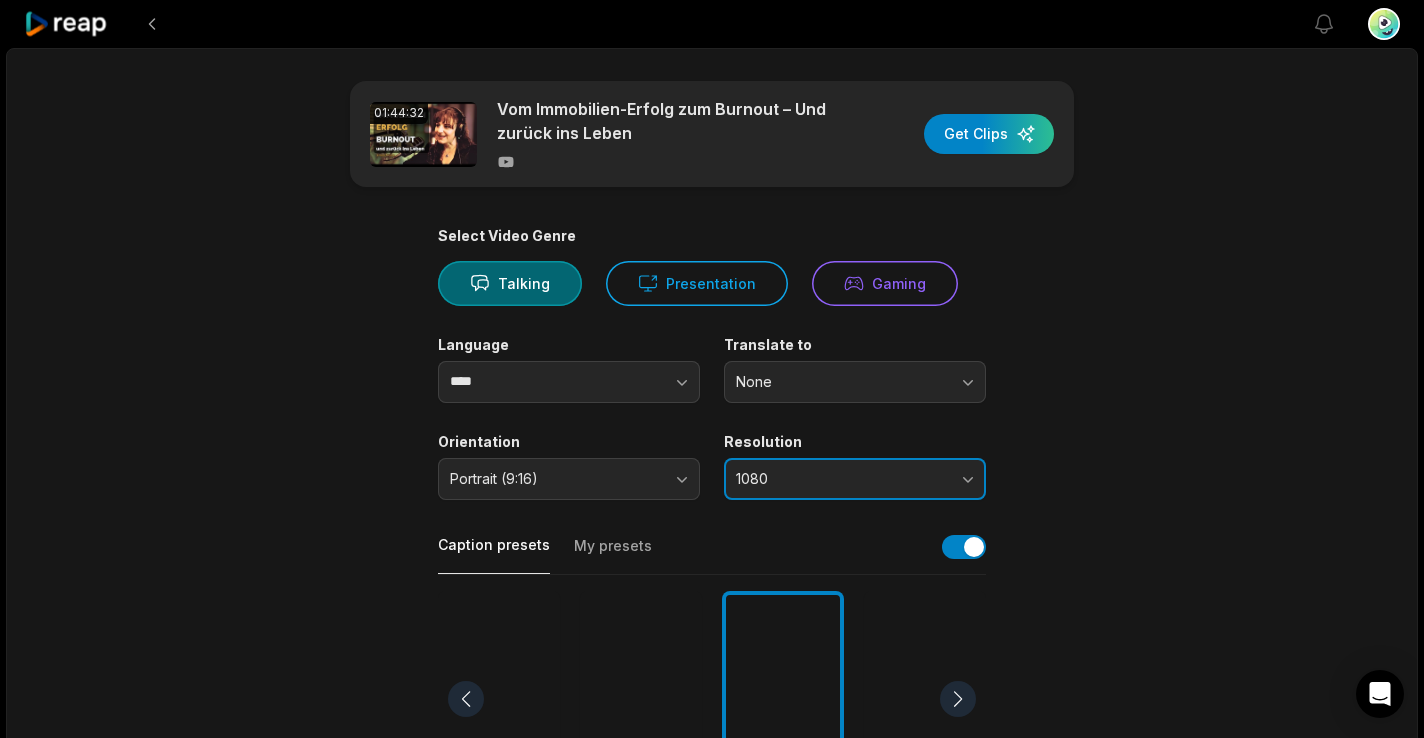 click on "1080" at bounding box center [855, 479] 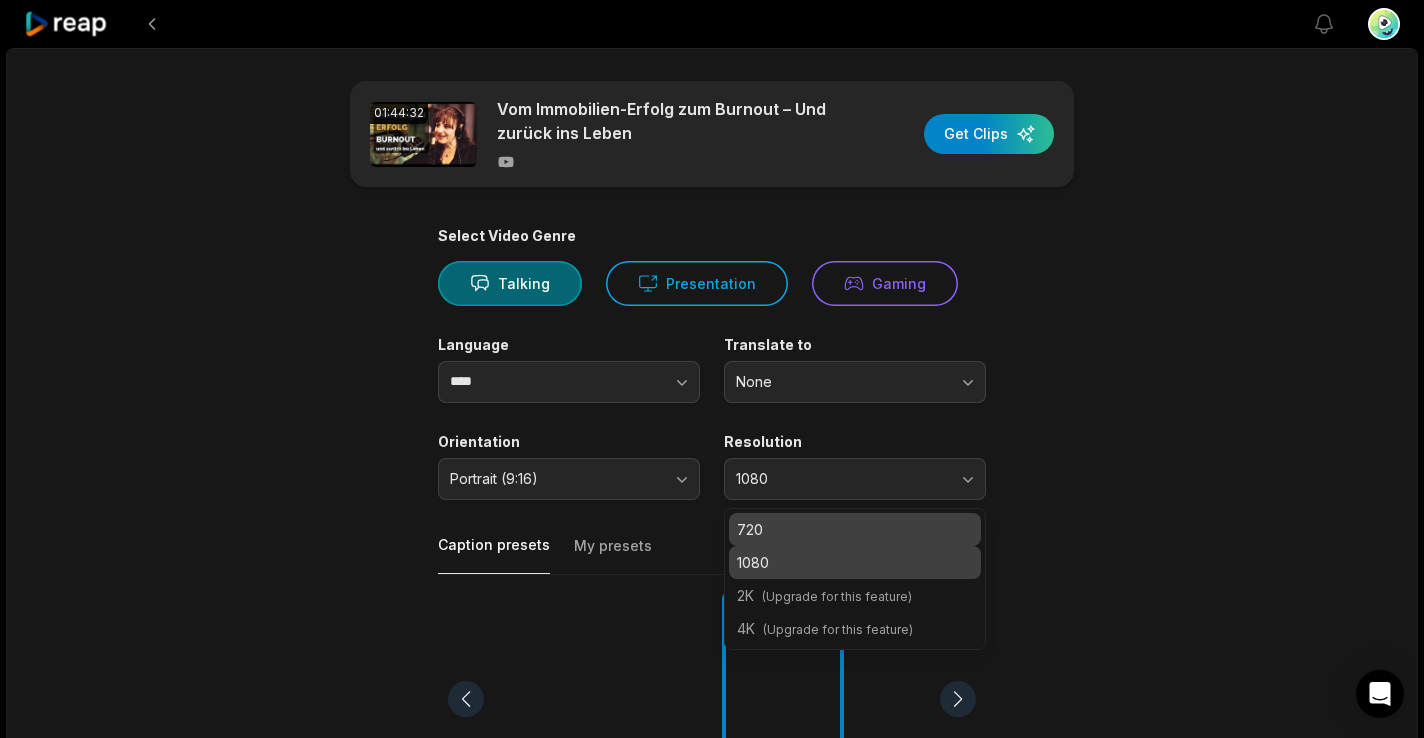 click on "720" at bounding box center [855, 529] 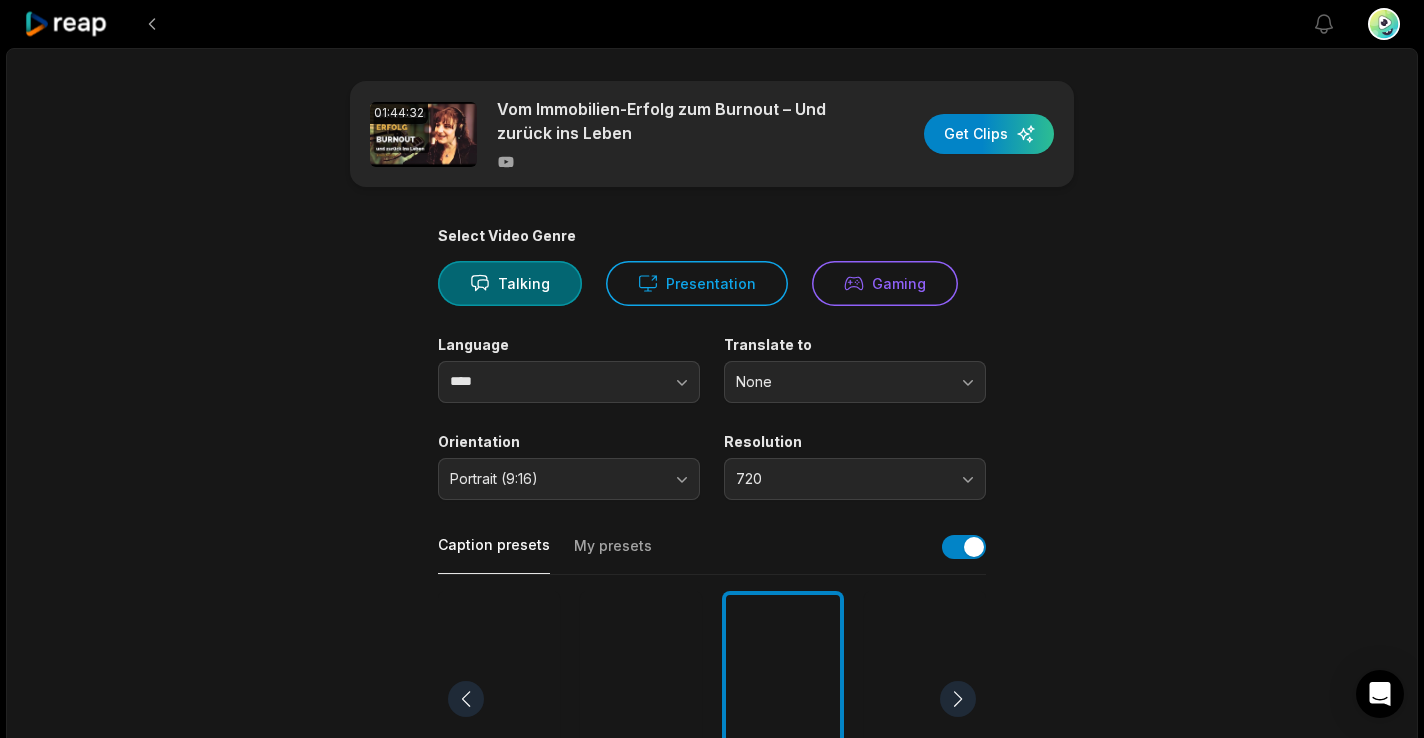 click on "01:44:32 Vom Immobilien-Erfolg zum Burnout – Und zurück ins Leben Get Clips Select Video Genre Talking Presentation Gaming Language **** Translate to None Orientation Portrait (9:16) Resolution 720 Caption presets My presets Deep Diver Popping Beasty YC Playdate Pet Zen More Presets Processing Time Frame 00:00 01:44:32 Auto Clip Length <30s 30s-60s 60s-90s 90s-3min Clip Topics (optional) Add specific topics that you want AI to clip from the video." at bounding box center (712, 693) 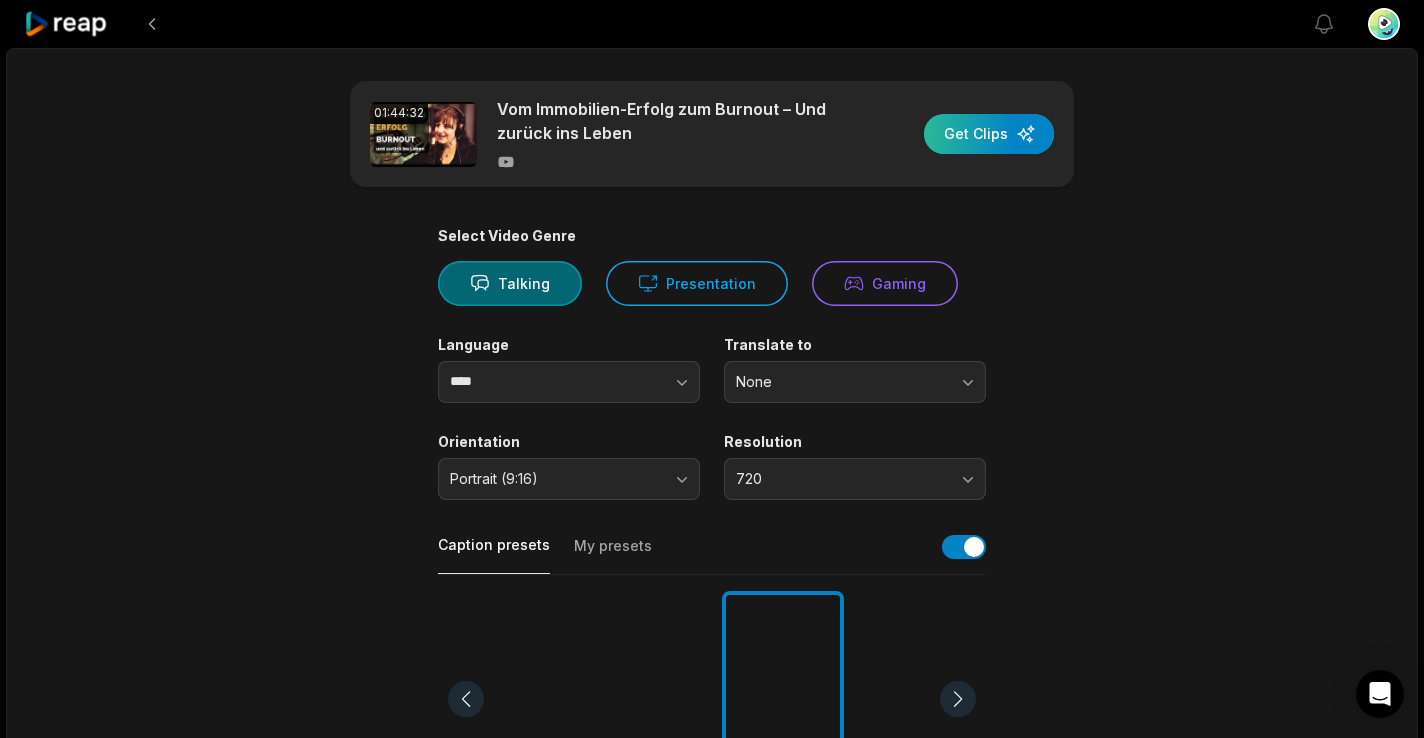 click at bounding box center (989, 134) 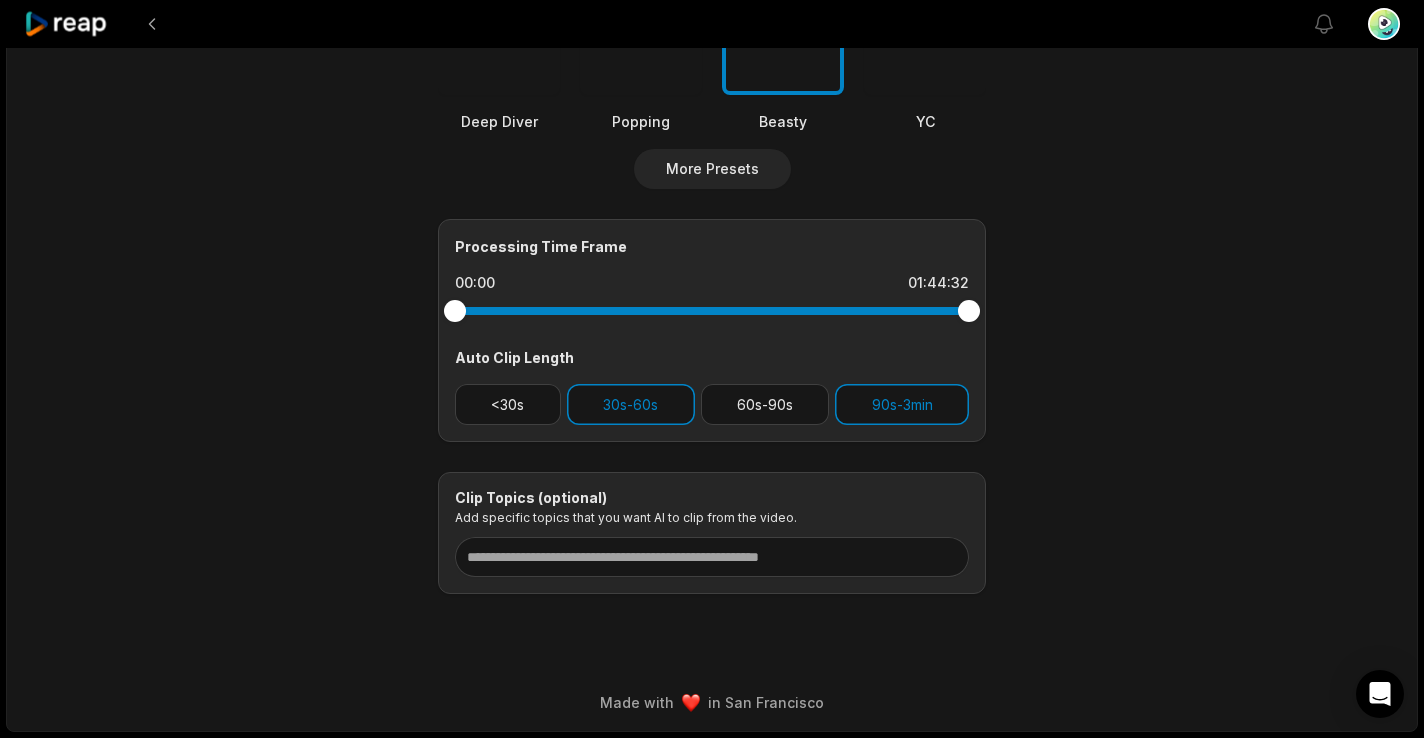 scroll, scrollTop: 0, scrollLeft: 0, axis: both 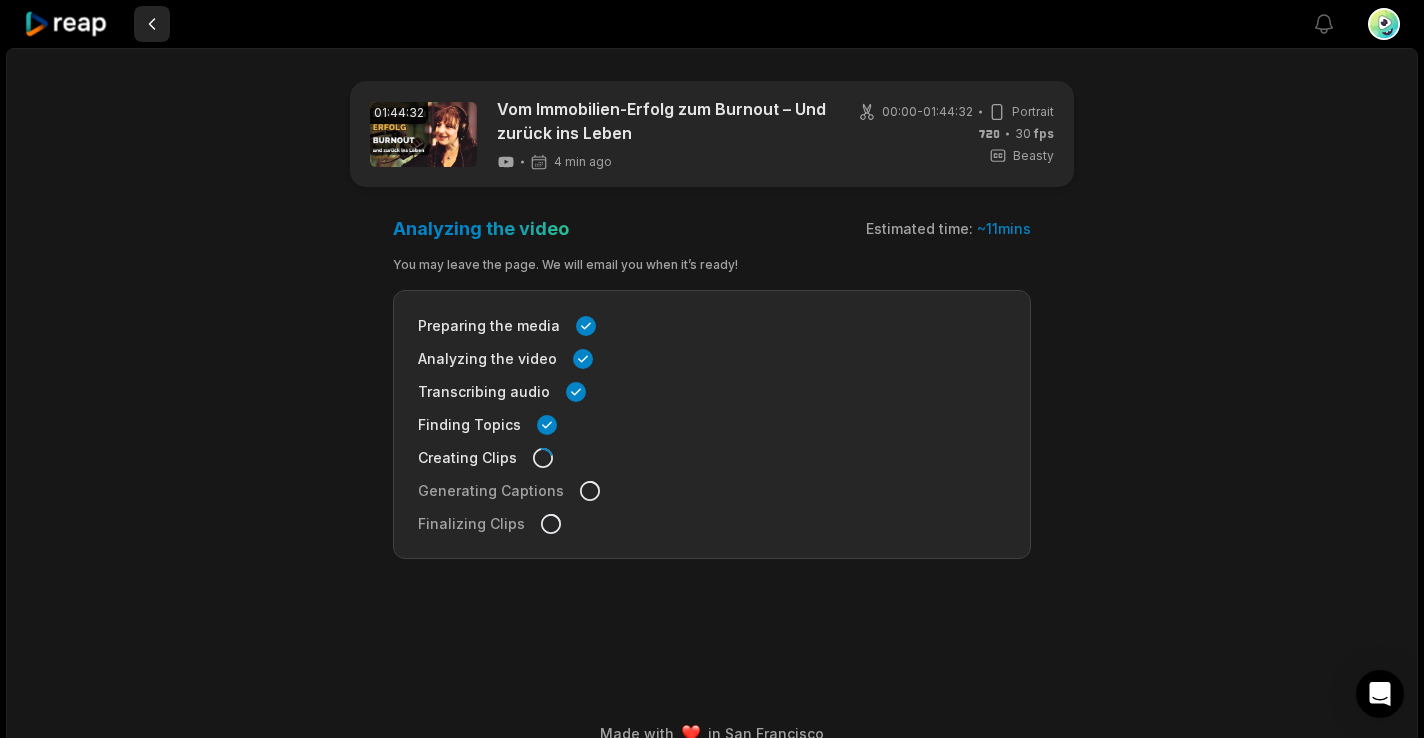 click at bounding box center (152, 24) 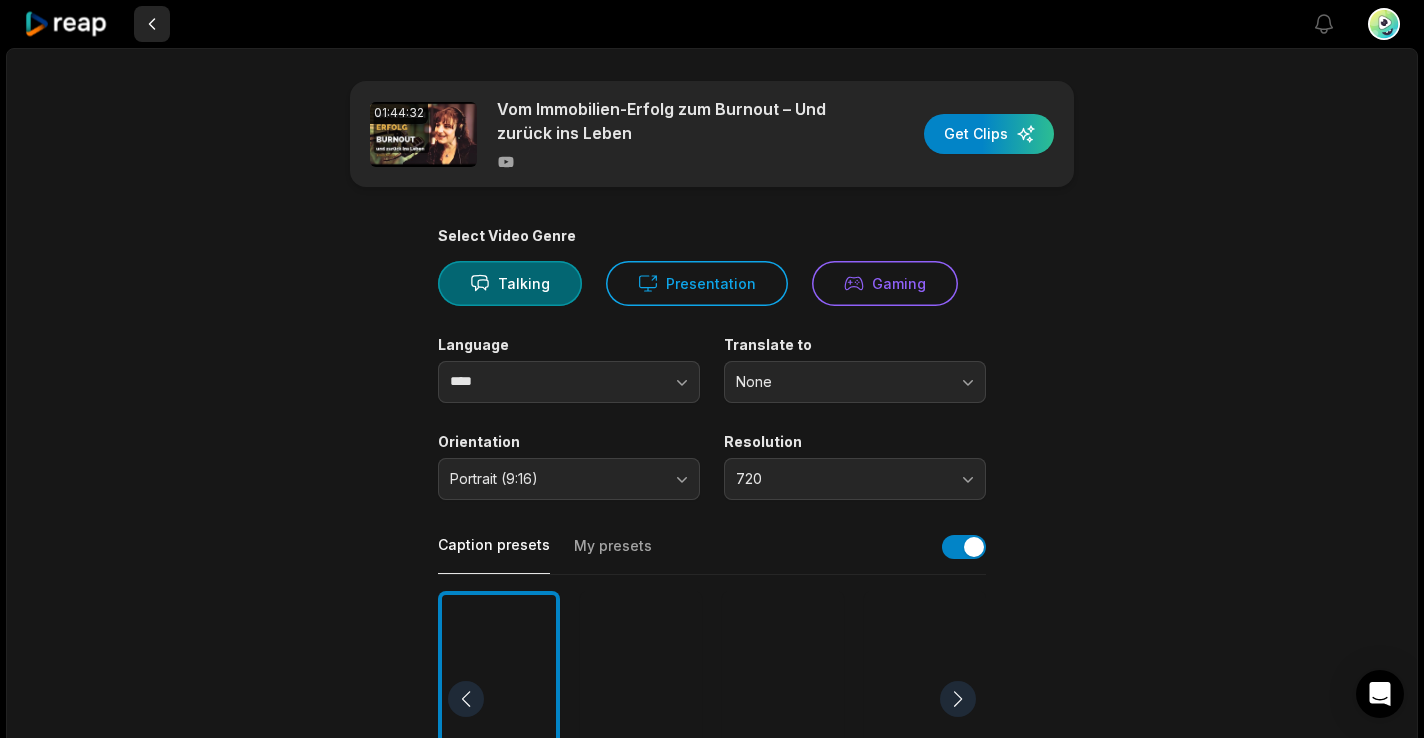 click at bounding box center (152, 24) 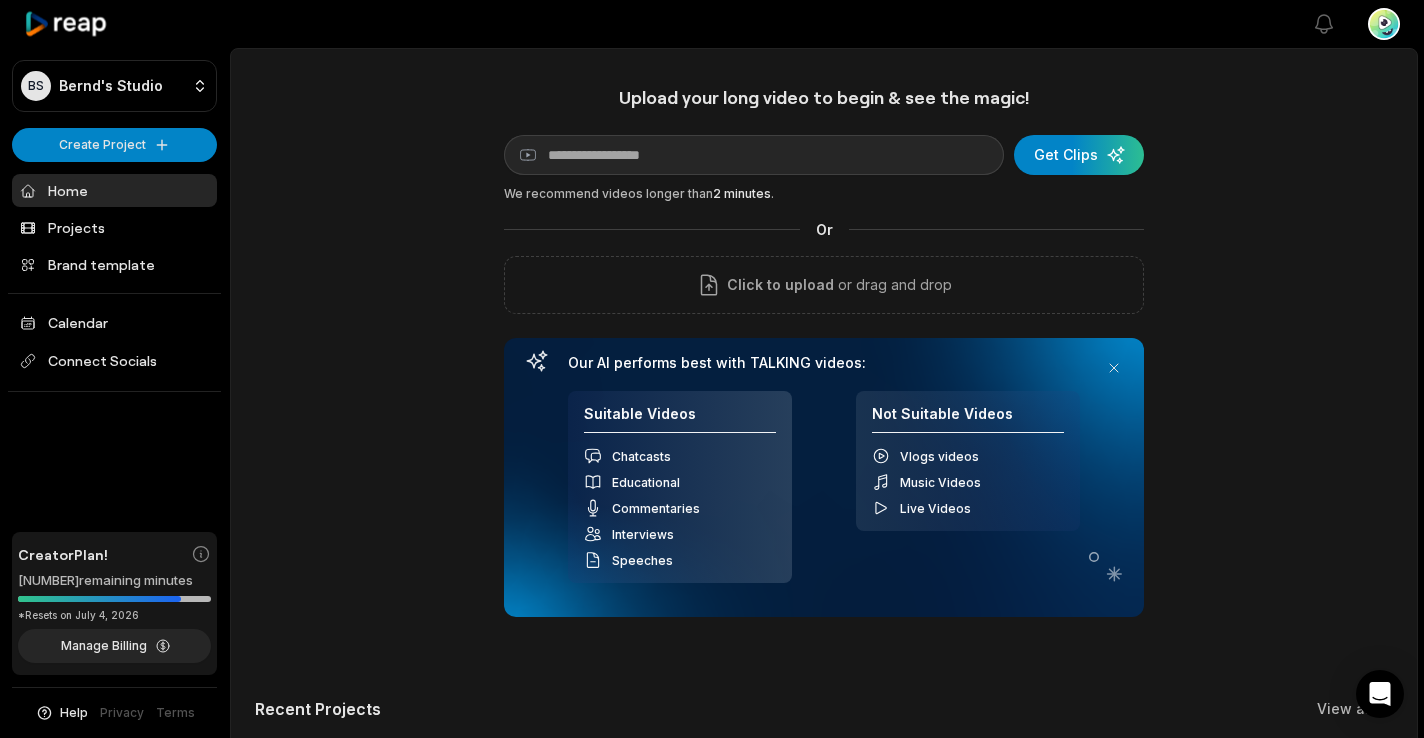click at bounding box center [114, 24] 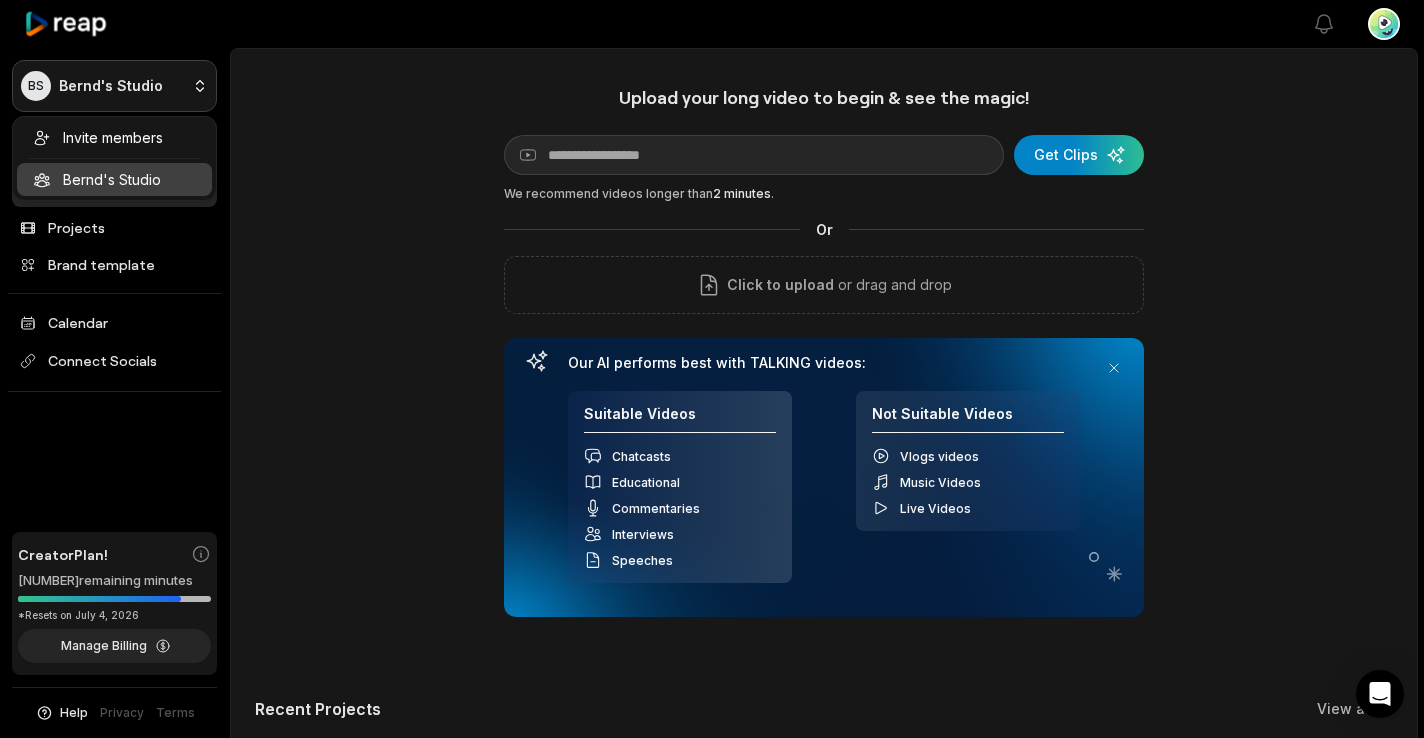 click on "BS Bernd's Studio Create Project Home Projects Brand template Calendar Connect Socials Creator  Plan! 3034  remaining minutes *Resets on July 4, 2026 Manage Billing Help Privacy Terms Open sidebar View notifications Open user menu   Upload your long video to begin & see the magic! YouTube link Get Clips We recommend videos longer than  2 minutes . Or Click to upload or drag and drop Our AI performs best with TALKING videos: Suitable Videos Chatcasts Educational  Commentaries  Interviews  Speeches Not Suitable Videos Vlogs videos Music Videos Live Videos Recent Projects View all Processing Clips 01:44:32 Vom Immobilien-Erfolg zum Burnout – Und zurück ins Leben Open options 5 minutes ago View Clips Clips 01:44:32 Vom Immobilien-Erfolg zum Burnout – Und zurück ins Leben Open options 3 days ago View Clips Clips 01:31:24 Hinter dem Stuhl: Claudias Weg zurück ins Leben | Lauschtöne Podcast. Open options 16 days ago View Clips Clips 01:27:12 Lebensverändernde Momente – ein neuer Start ins Leben!" at bounding box center [712, 369] 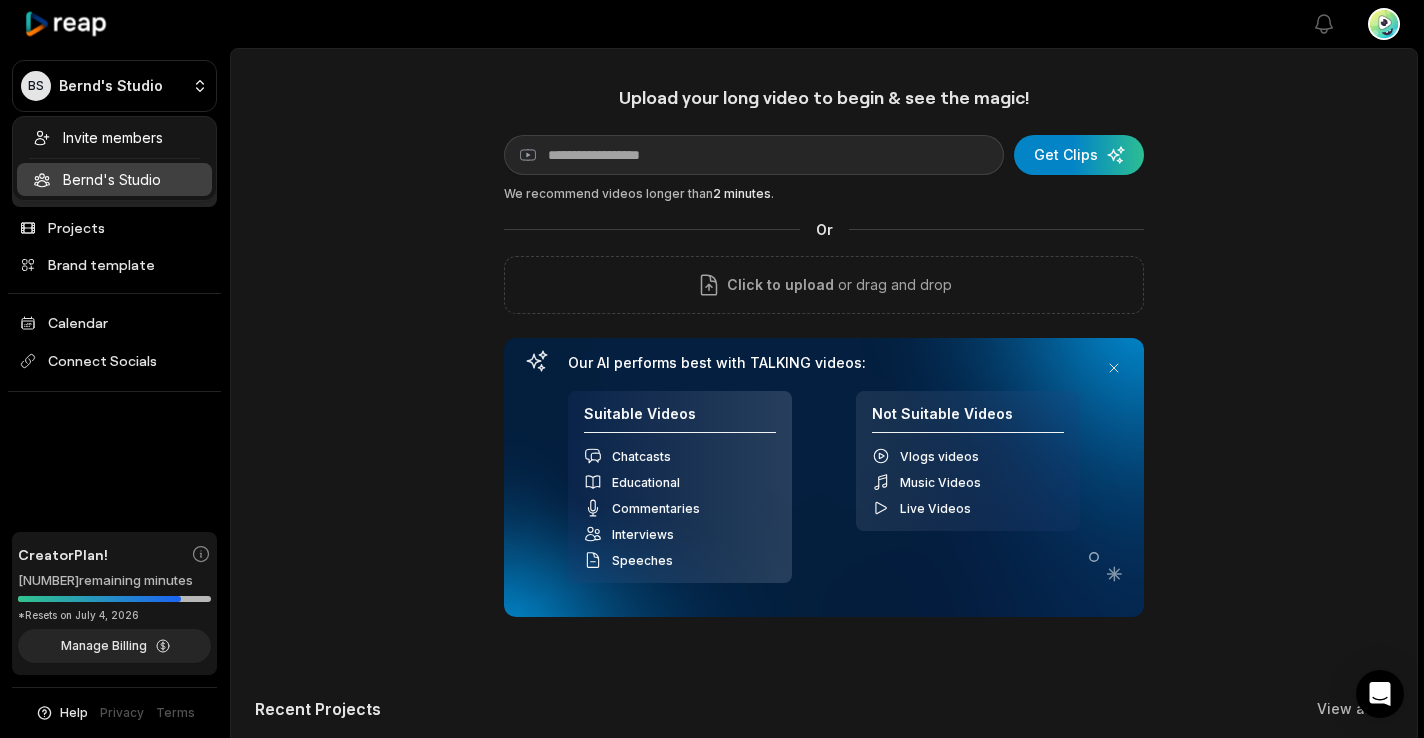 click on "BS Bernd's Studio Create Project Home Projects Brand template Calendar Connect Socials Creator  Plan! 3034  remaining minutes *Resets on July 4, 2026 Manage Billing Help Privacy Terms Open sidebar View notifications Open user menu   Upload your long video to begin & see the magic! YouTube link Get Clips We recommend videos longer than  2 minutes . Or Click to upload or drag and drop Our AI performs best with TALKING videos: Suitable Videos Chatcasts Educational  Commentaries  Interviews  Speeches Not Suitable Videos Vlogs videos Music Videos Live Videos Recent Projects View all Processing Clips 01:44:32 Vom Immobilien-Erfolg zum Burnout – Und zurück ins Leben Open options 5 minutes ago View Clips Clips 01:44:32 Vom Immobilien-Erfolg zum Burnout – Und zurück ins Leben Open options 3 days ago View Clips Clips 01:31:24 Hinter dem Stuhl: Claudias Weg zurück ins Leben | Lauschtöne Podcast. Open options 16 days ago View Clips Clips 01:27:12 Lebensverändernde Momente – ein neuer Start ins Leben!" at bounding box center [712, 369] 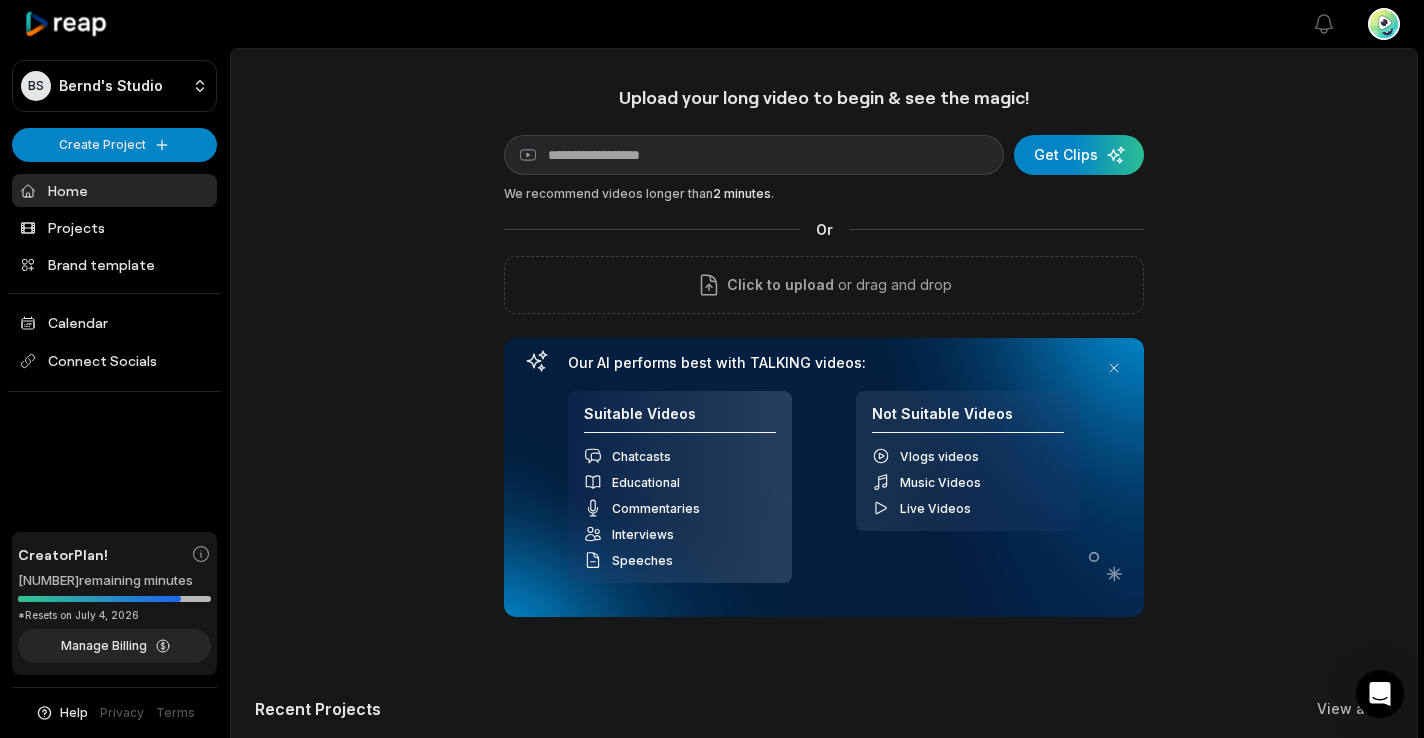 click on "Home" at bounding box center (114, 190) 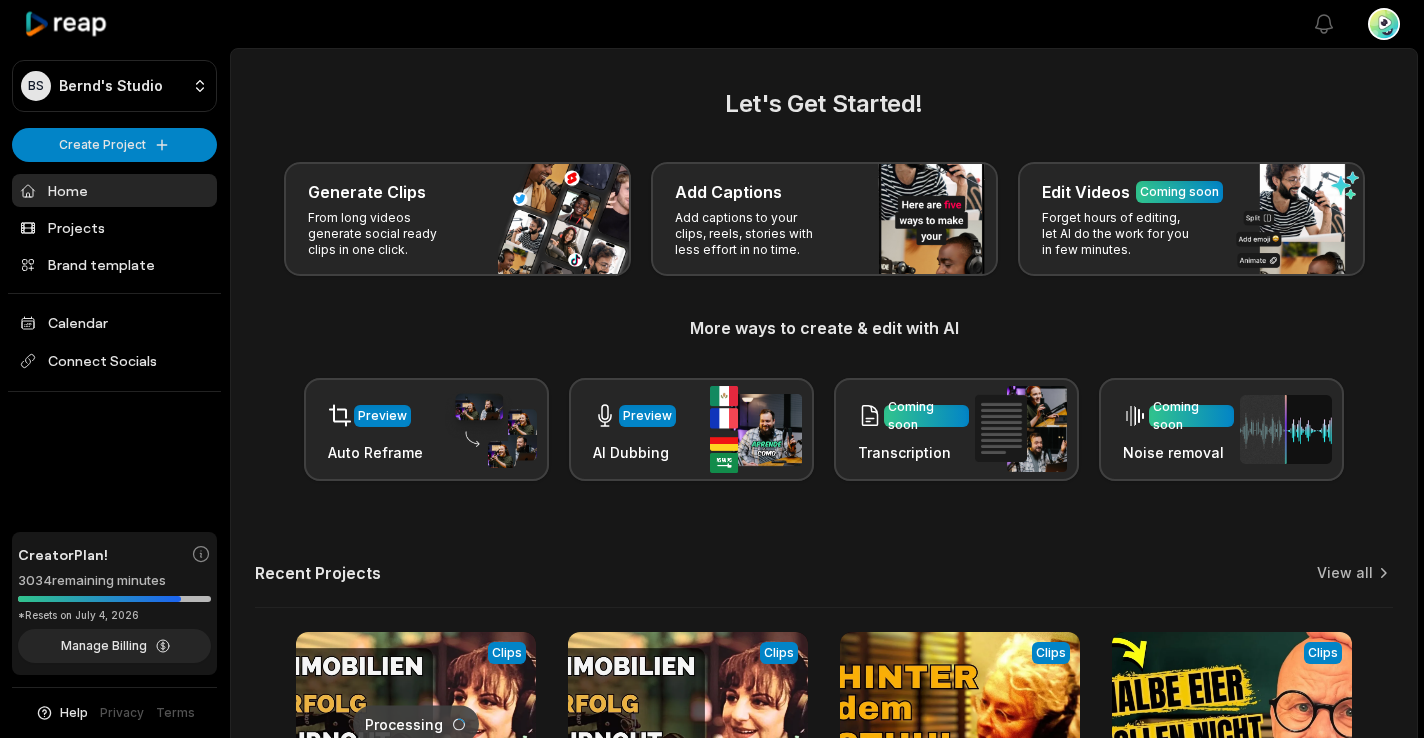 scroll, scrollTop: 0, scrollLeft: 0, axis: both 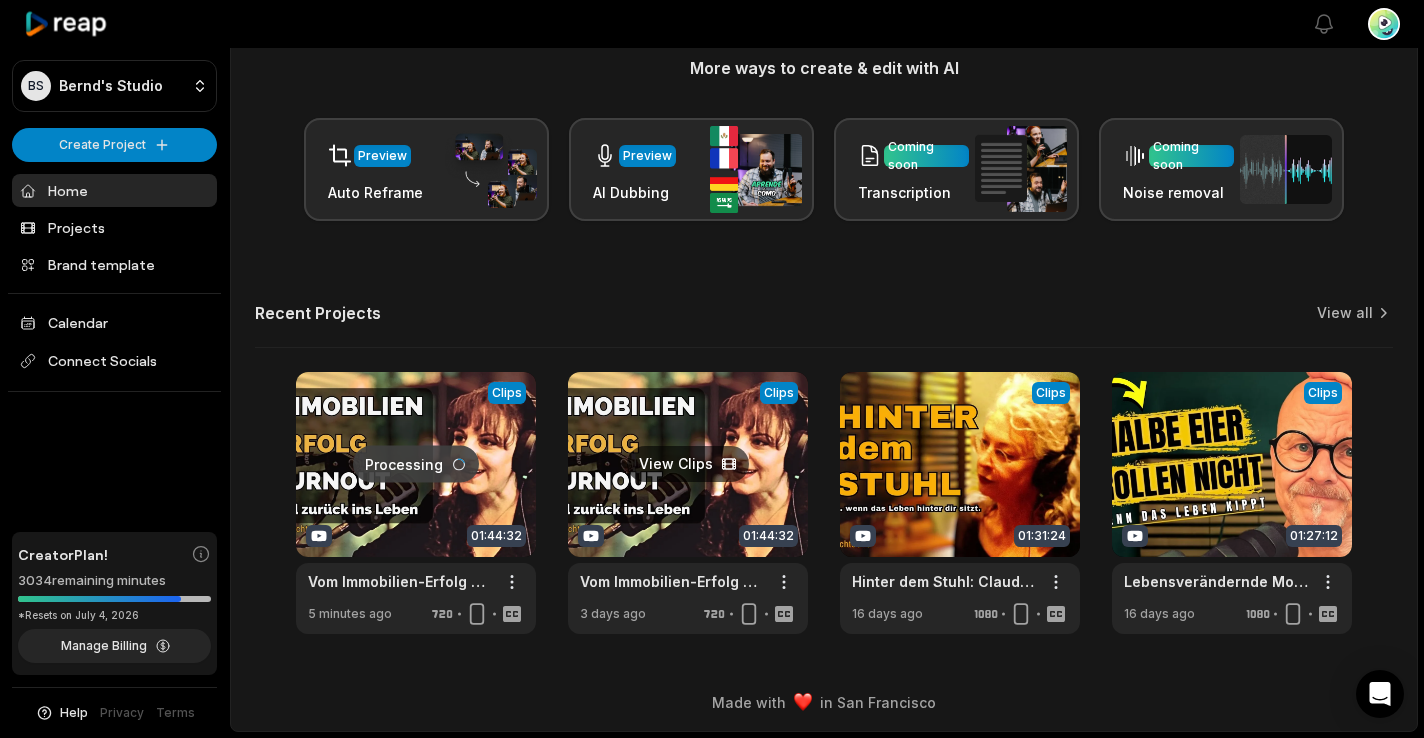 click at bounding box center [688, 503] 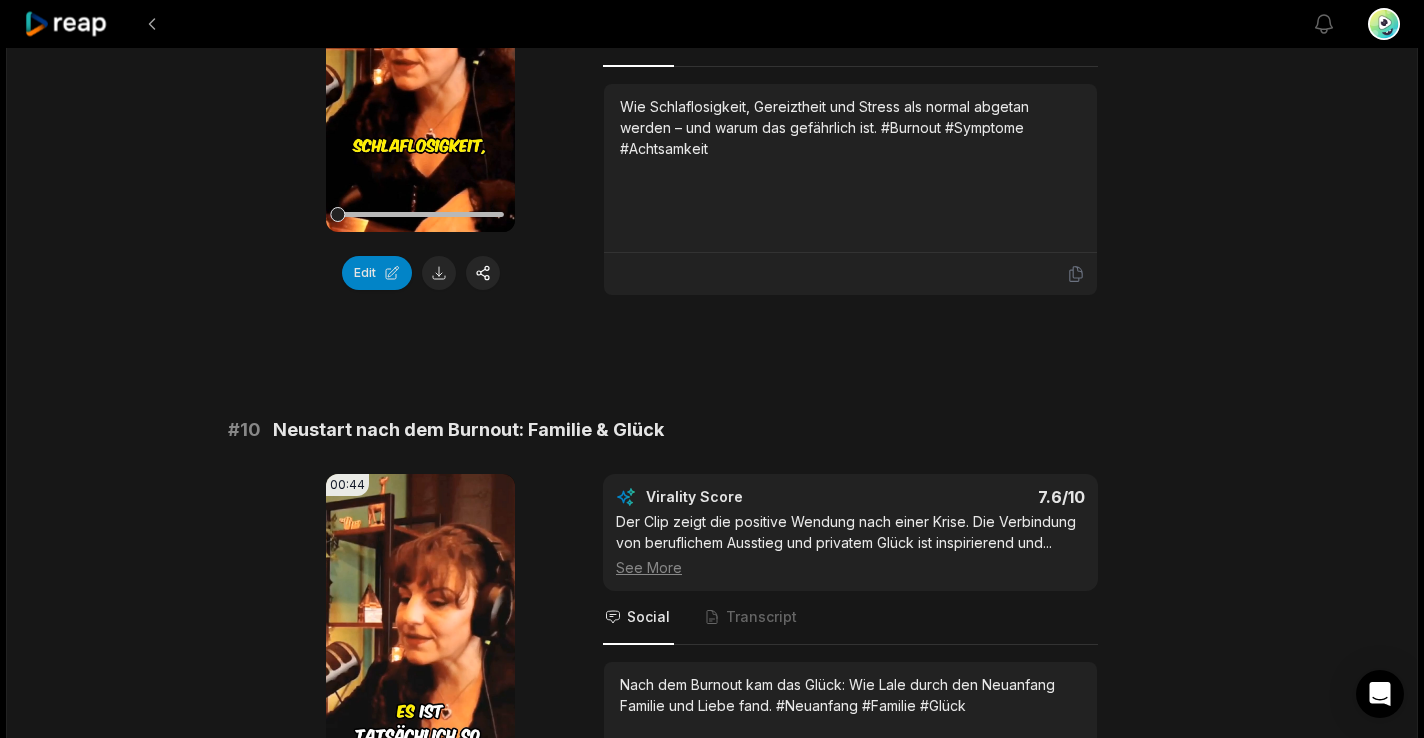 scroll, scrollTop: 5431, scrollLeft: 0, axis: vertical 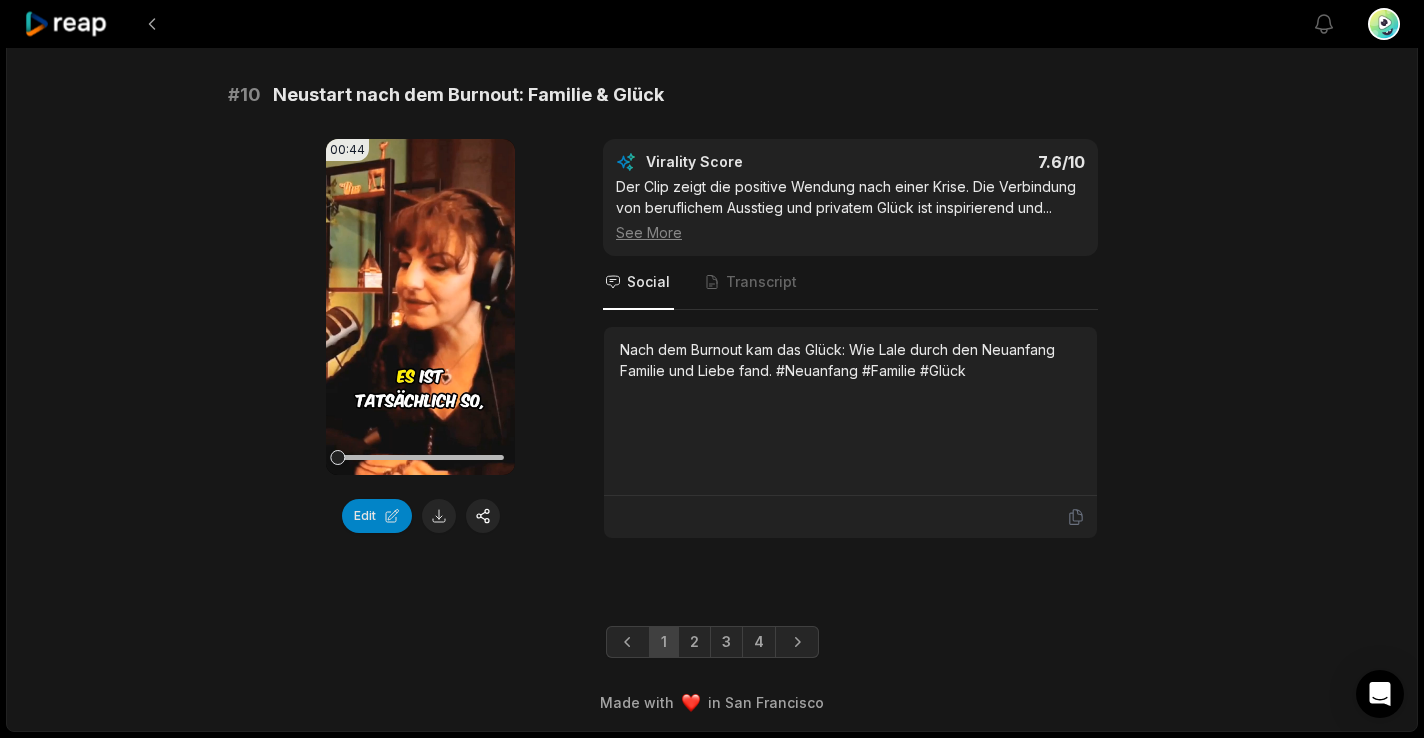 click on "2" at bounding box center (694, 642) 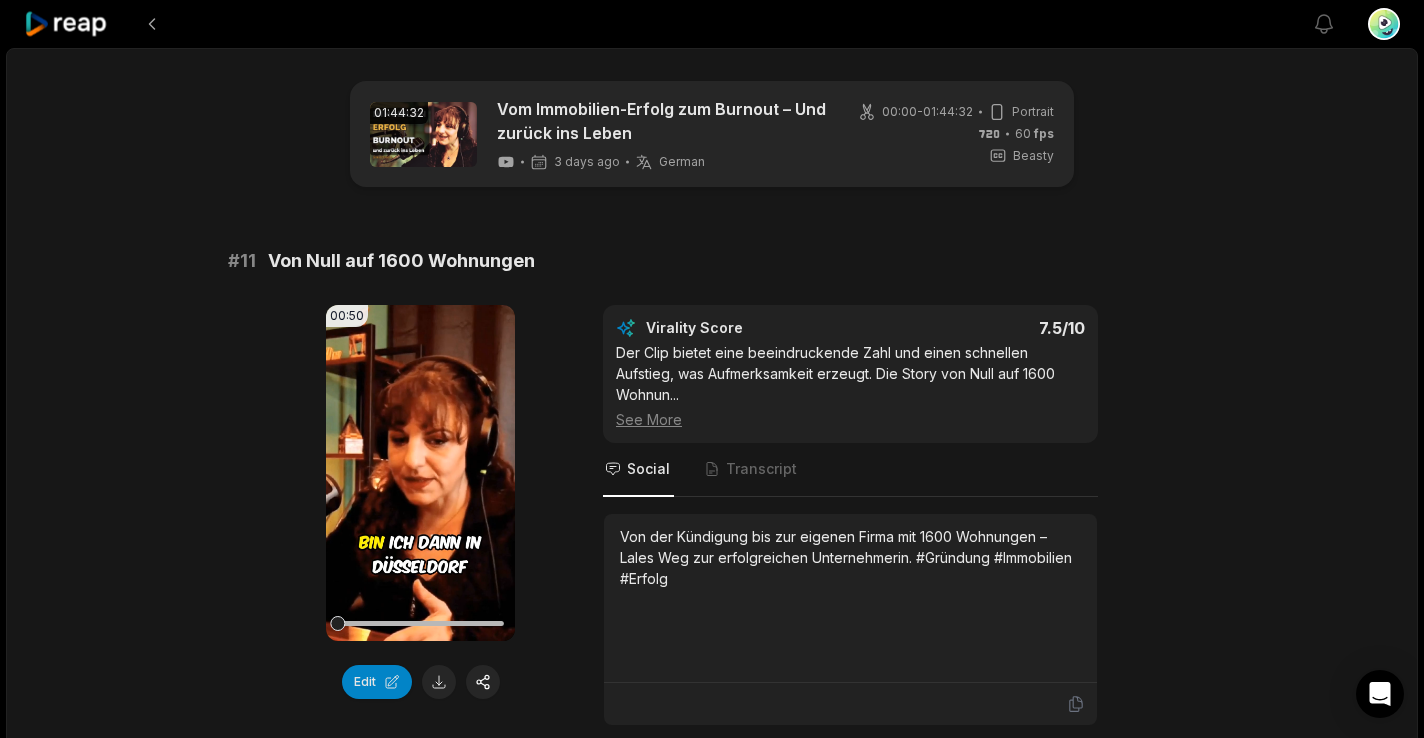scroll, scrollTop: 661, scrollLeft: 0, axis: vertical 